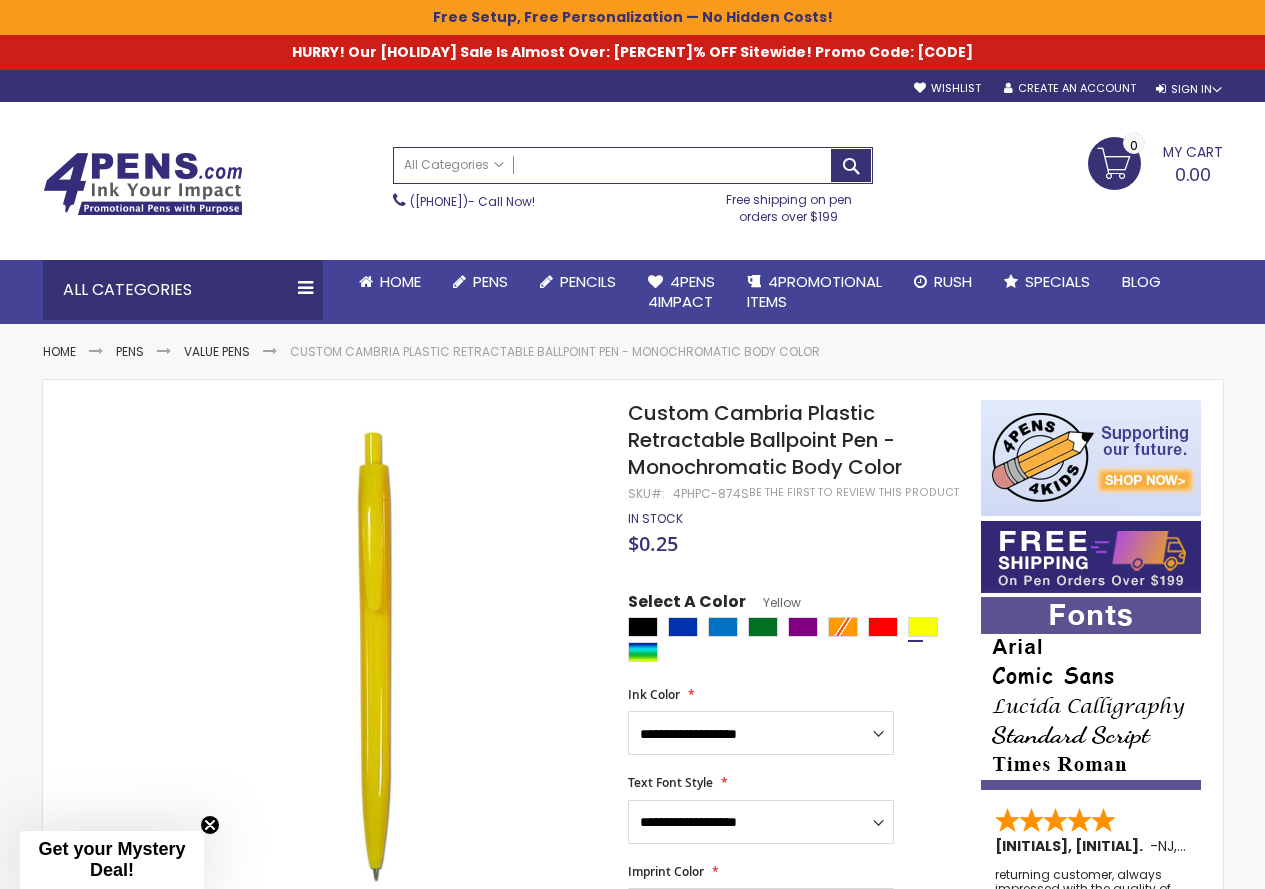 scroll, scrollTop: 0, scrollLeft: 0, axis: both 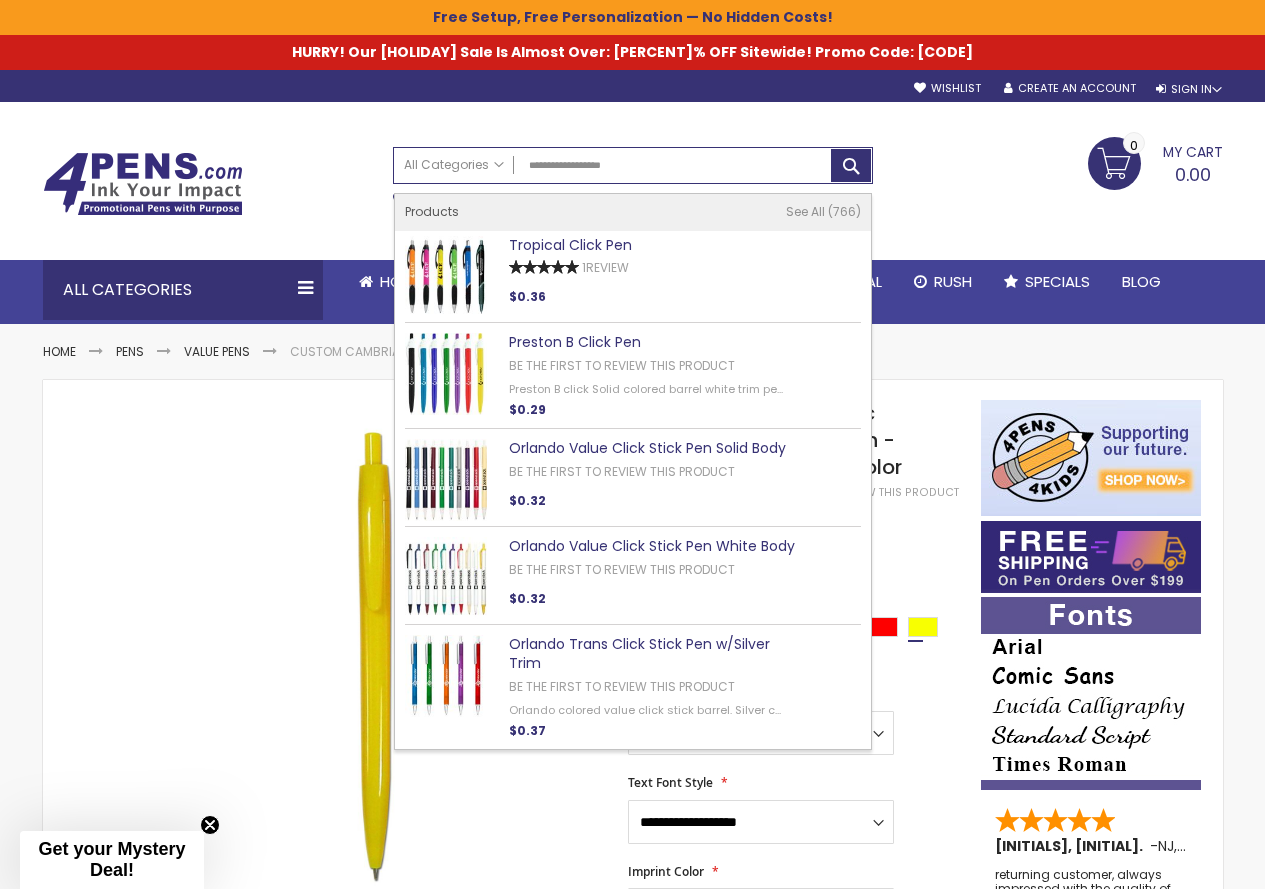 type on "**********" 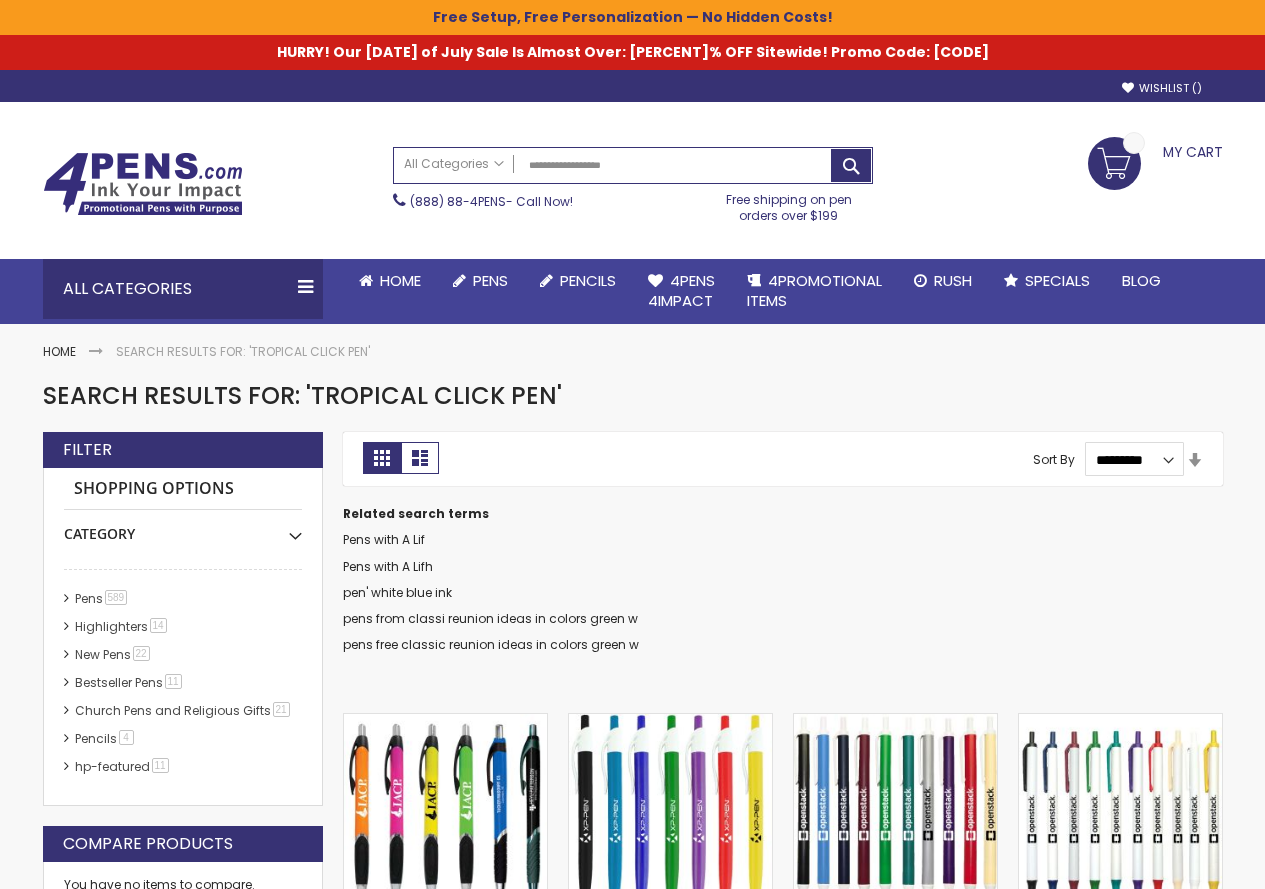 scroll, scrollTop: 0, scrollLeft: 0, axis: both 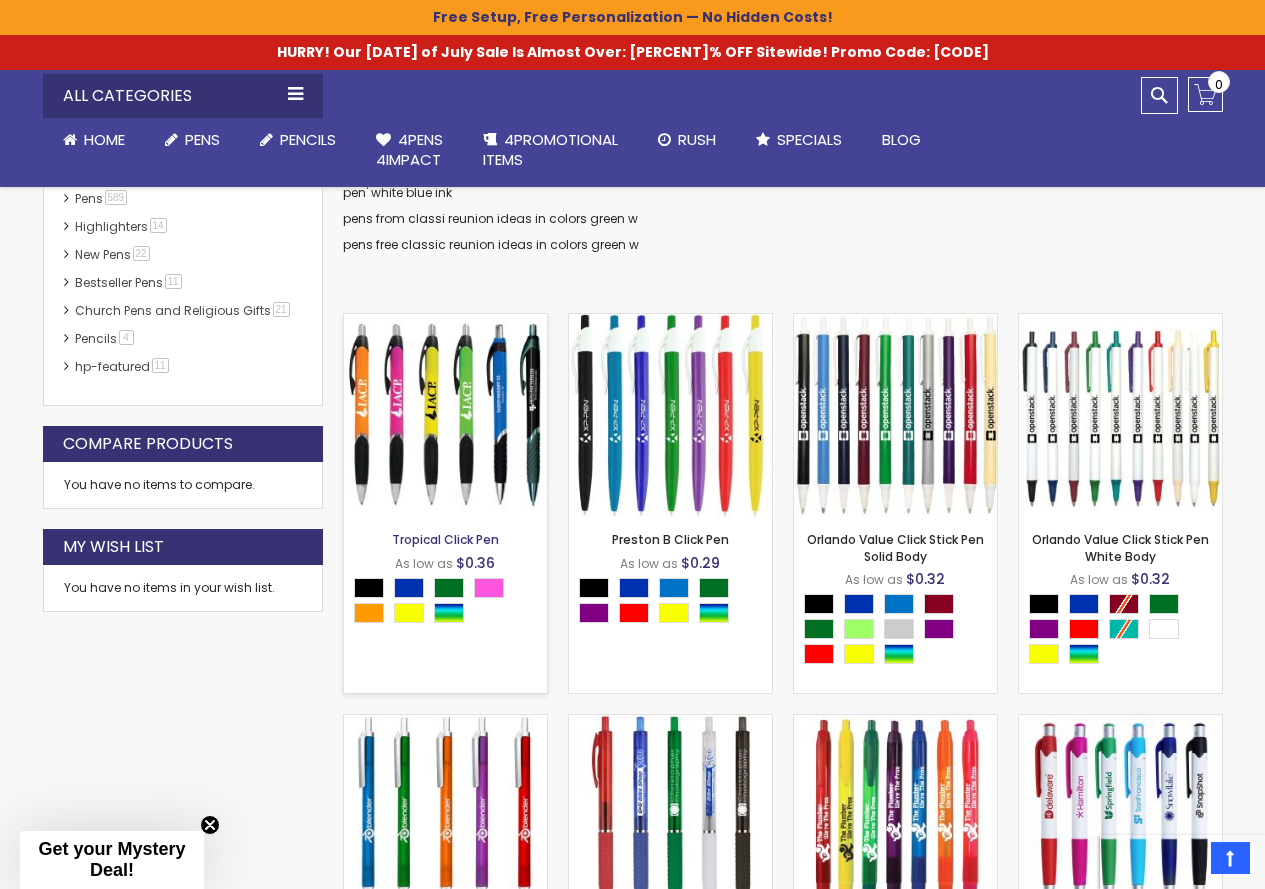 click on "Tropical Click  Pen" at bounding box center [445, 539] 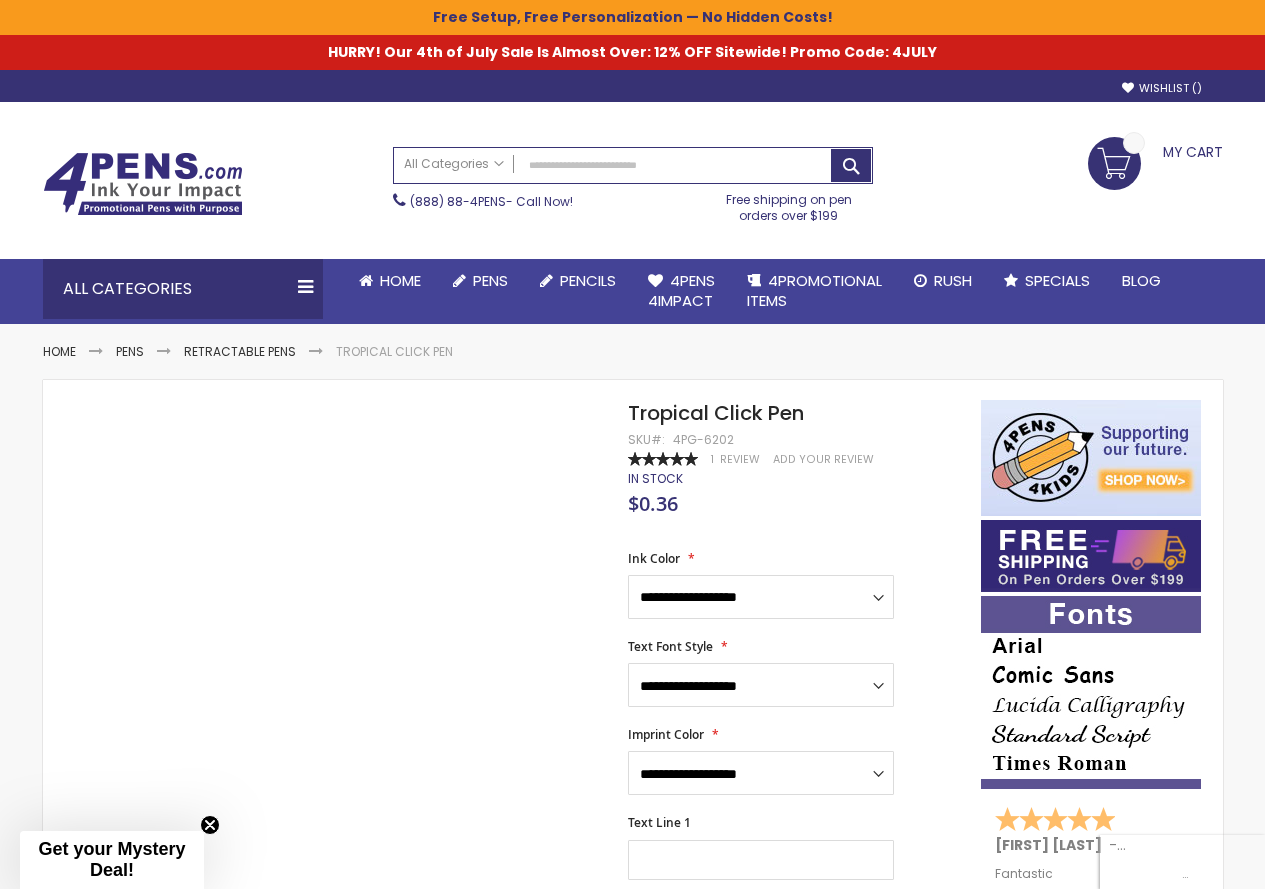 scroll, scrollTop: 0, scrollLeft: 0, axis: both 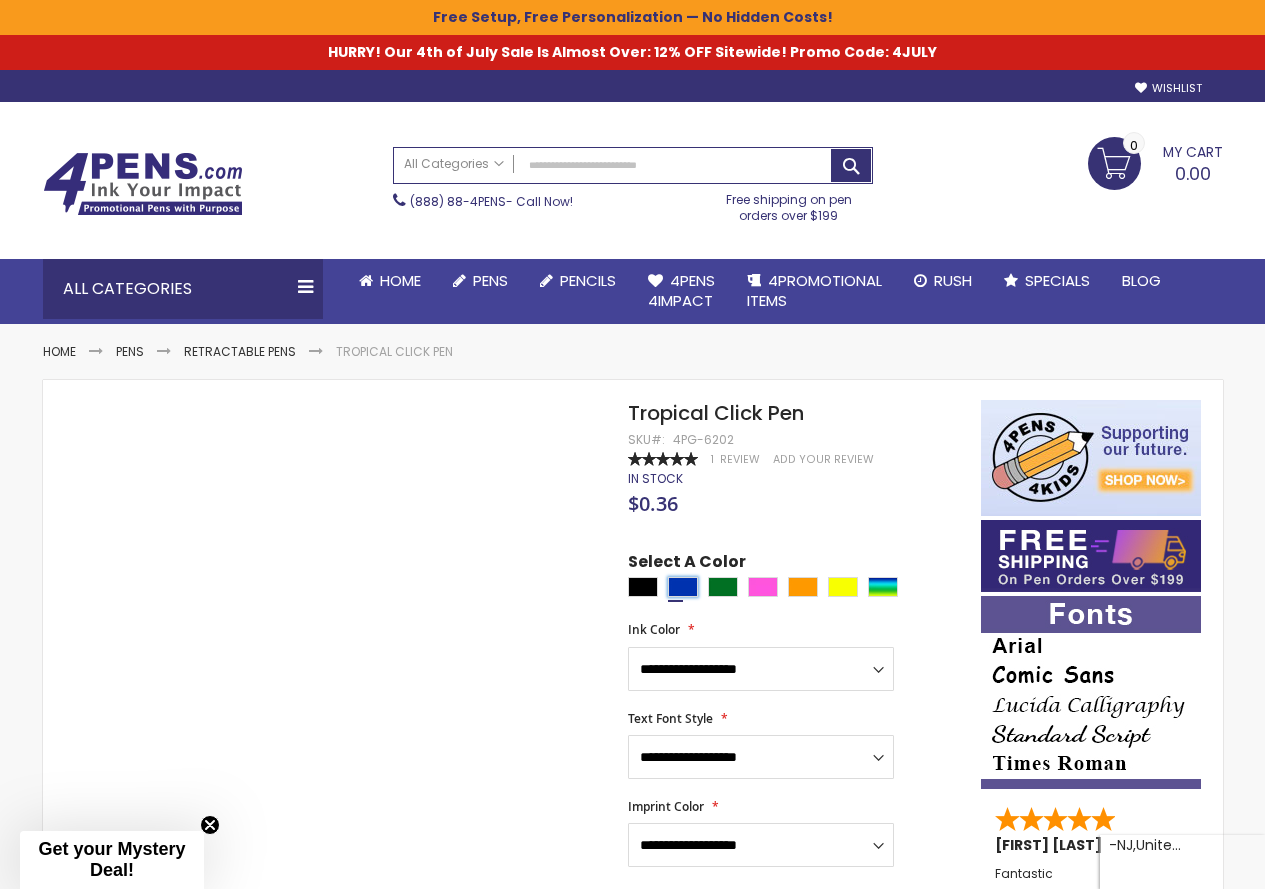 click at bounding box center [683, 587] 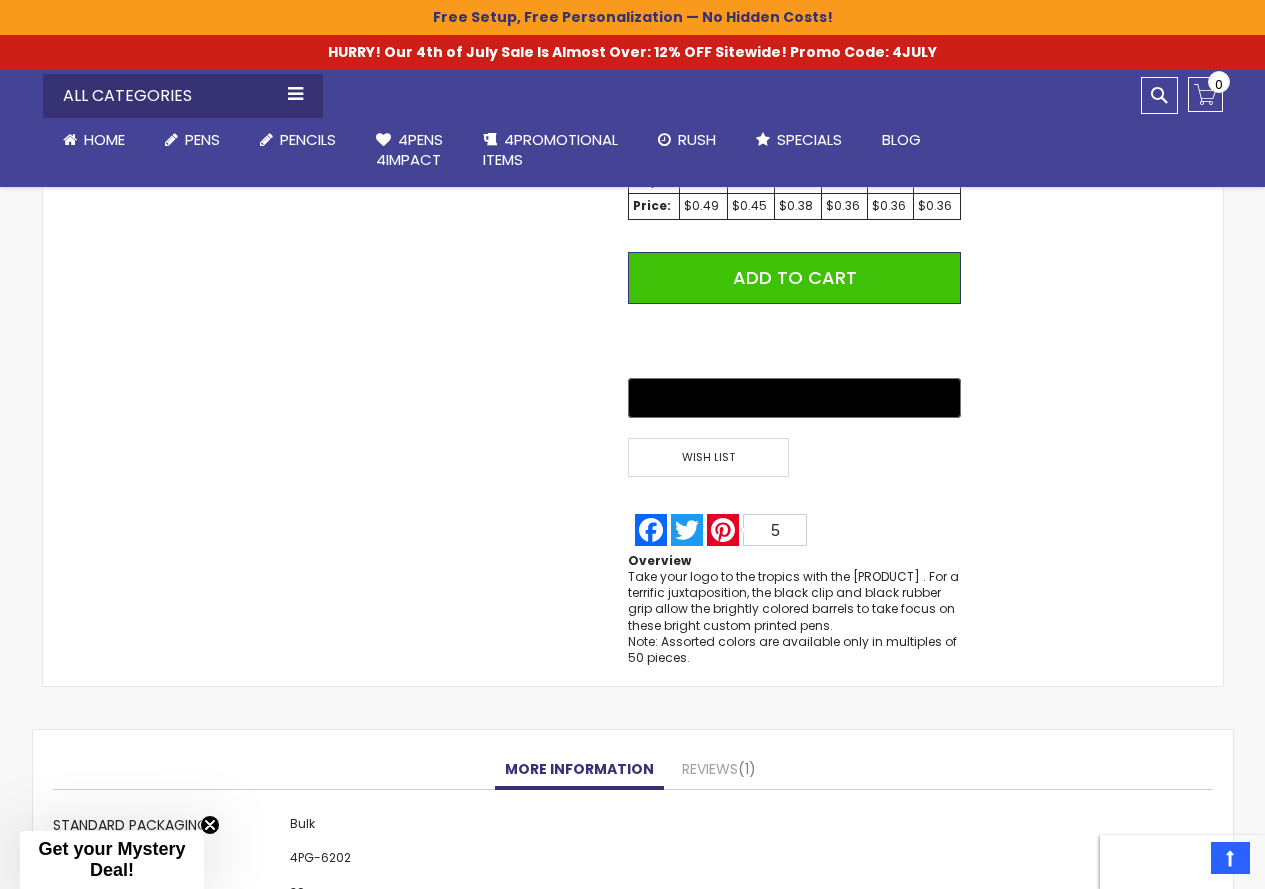 scroll, scrollTop: 1900, scrollLeft: 0, axis: vertical 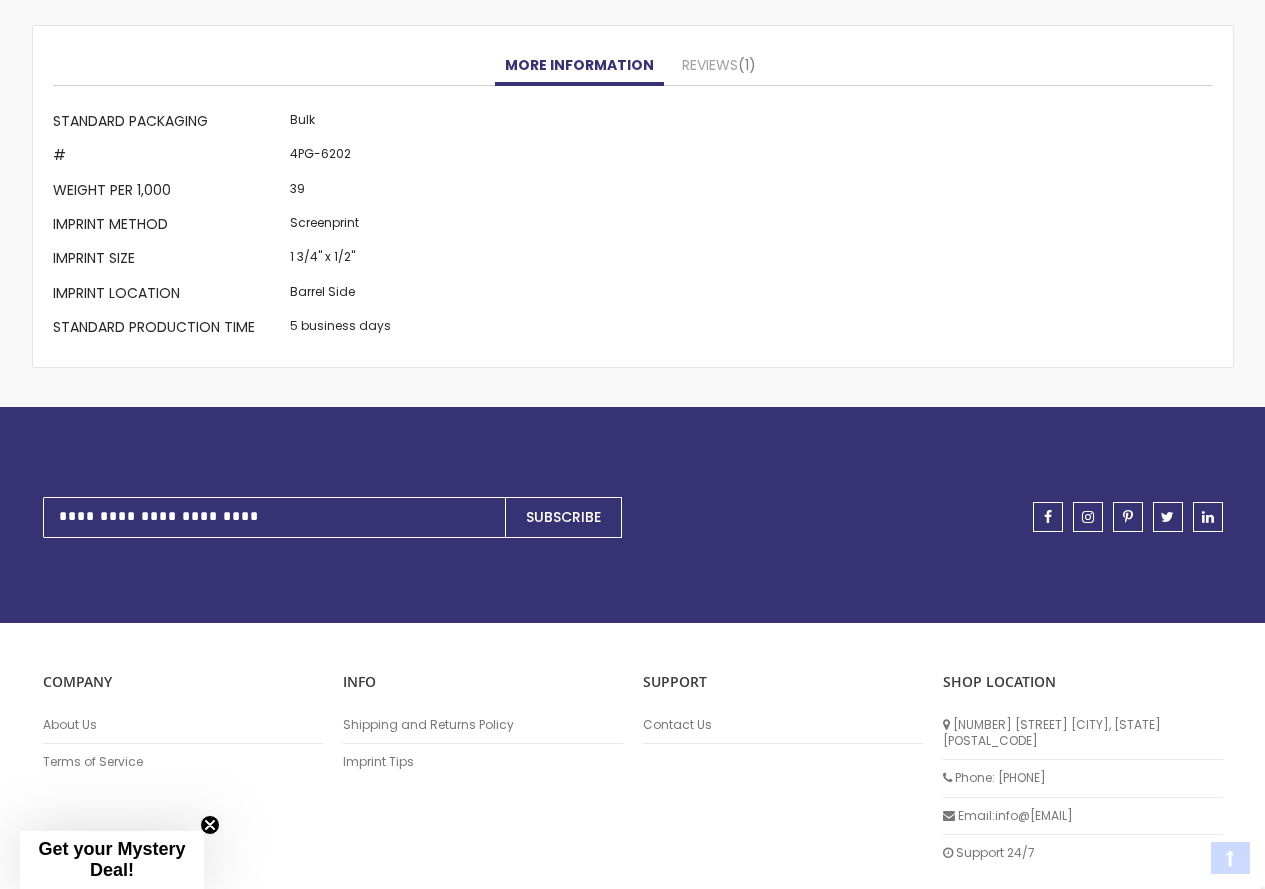 click on "More Information
Standard Packaging
Bulk
#
4PG-6202
Weight per 1,000
39
Imprint Method
Screenprint
Imprint Size
1 3/4" x 1/2"
Imprint Location
Barrel Side
Standard Production Time
5 business days" at bounding box center [633, 226] 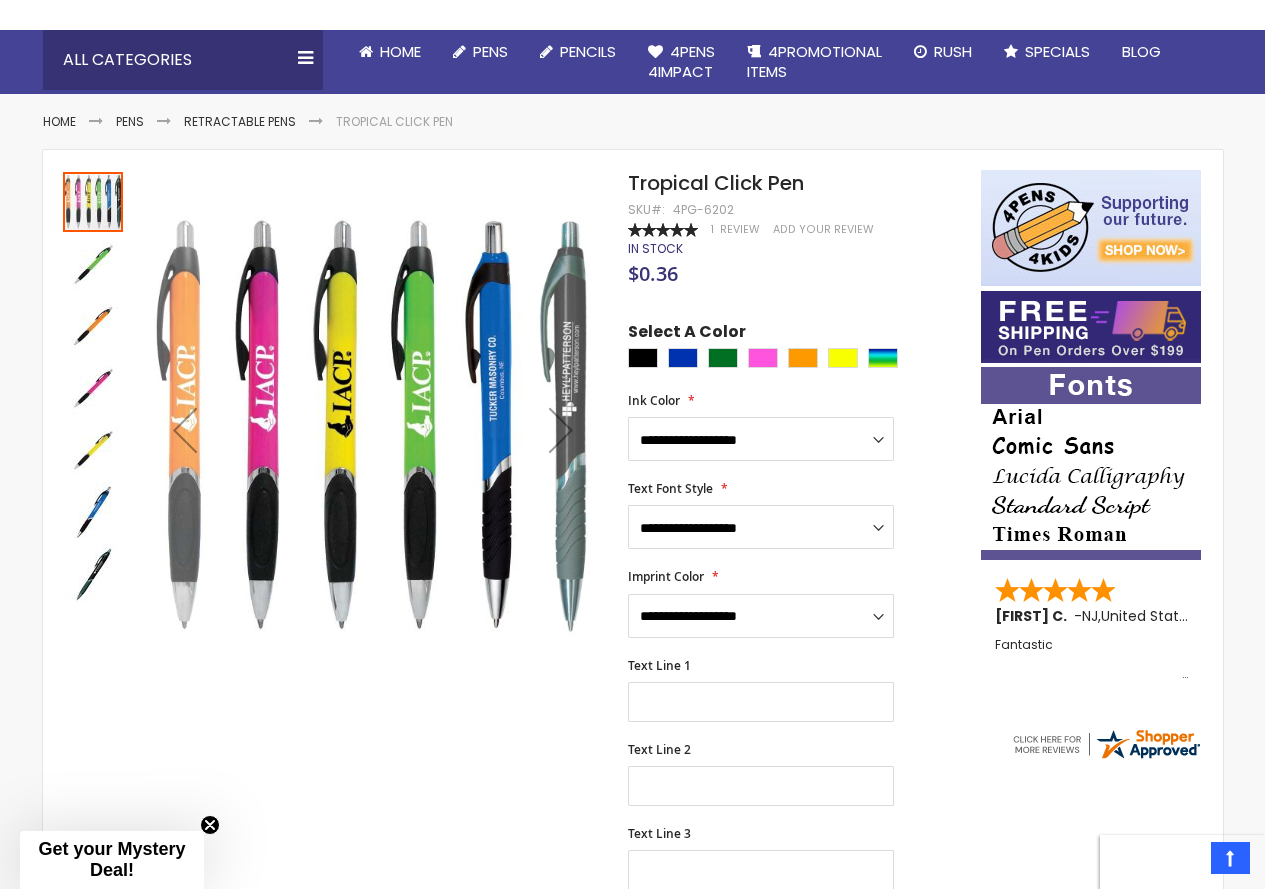 scroll, scrollTop: 0, scrollLeft: 0, axis: both 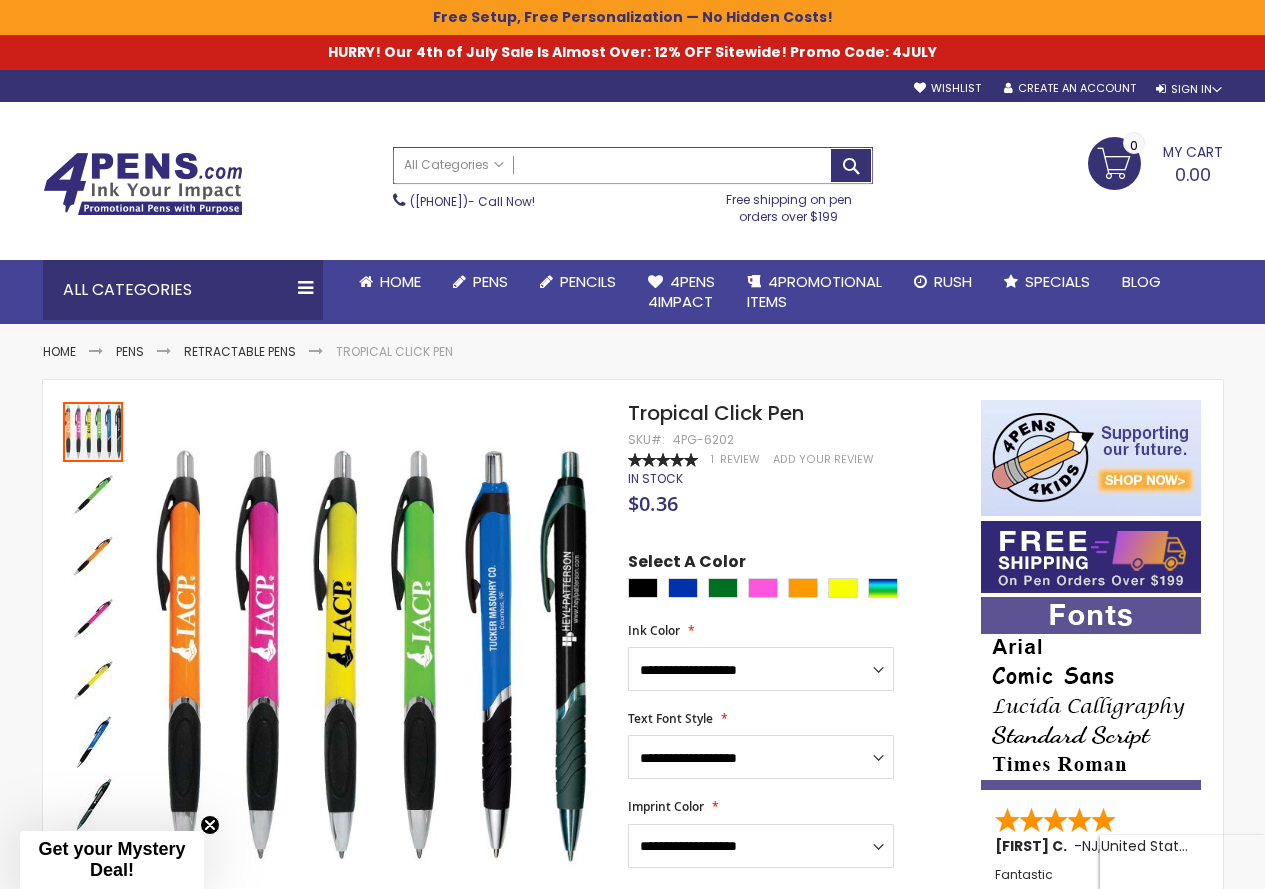 click on "Search" at bounding box center [633, 165] 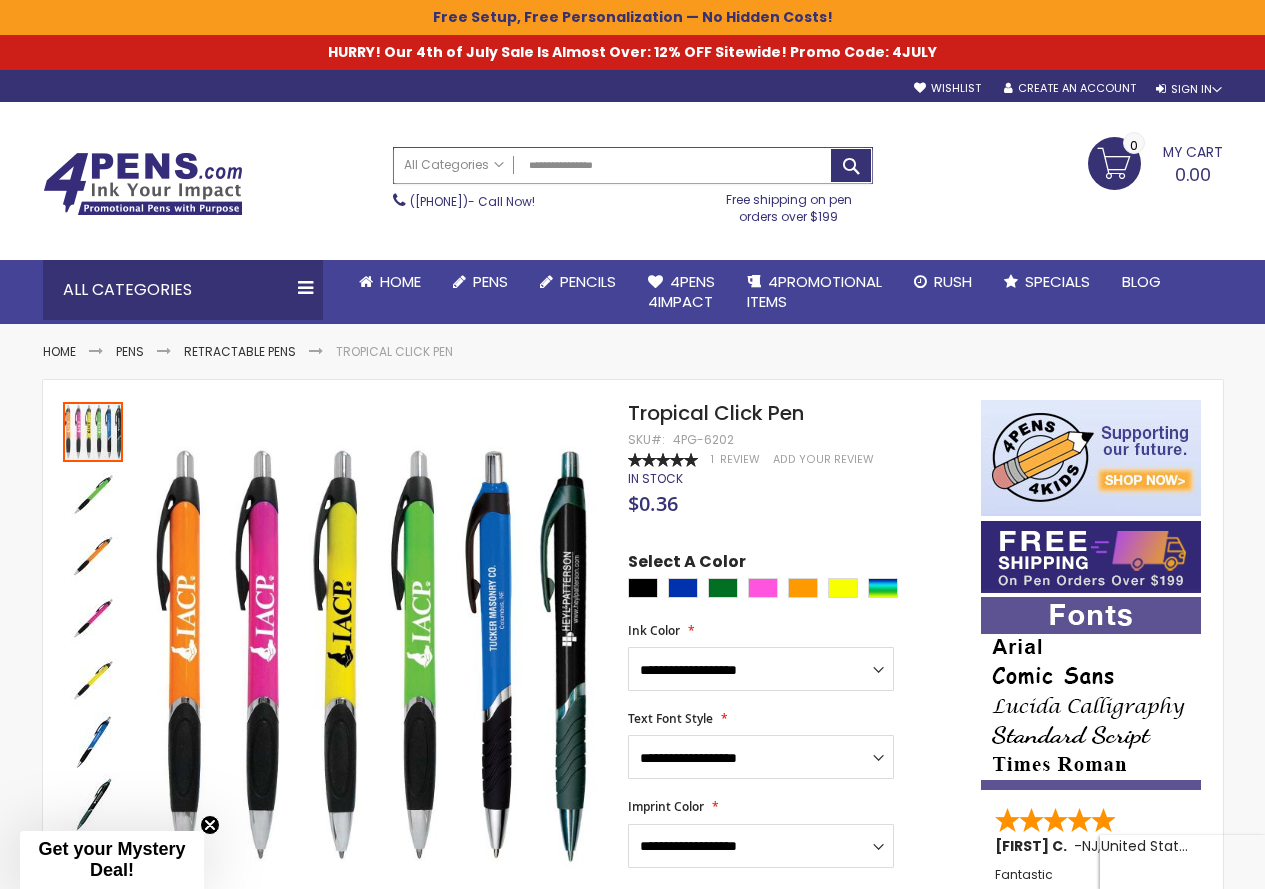 type on "**********" 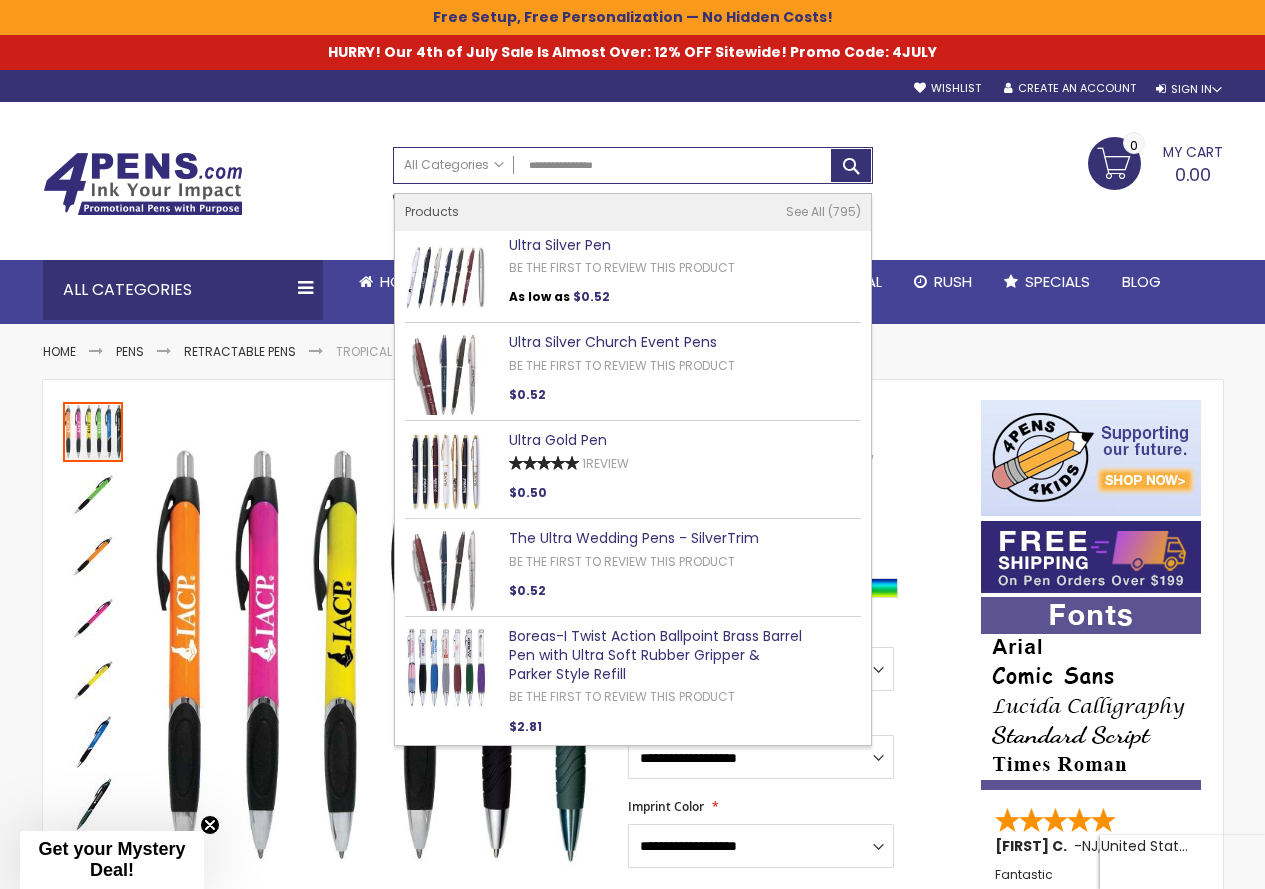 click on "Ultra Silver Pen" at bounding box center (560, 245) 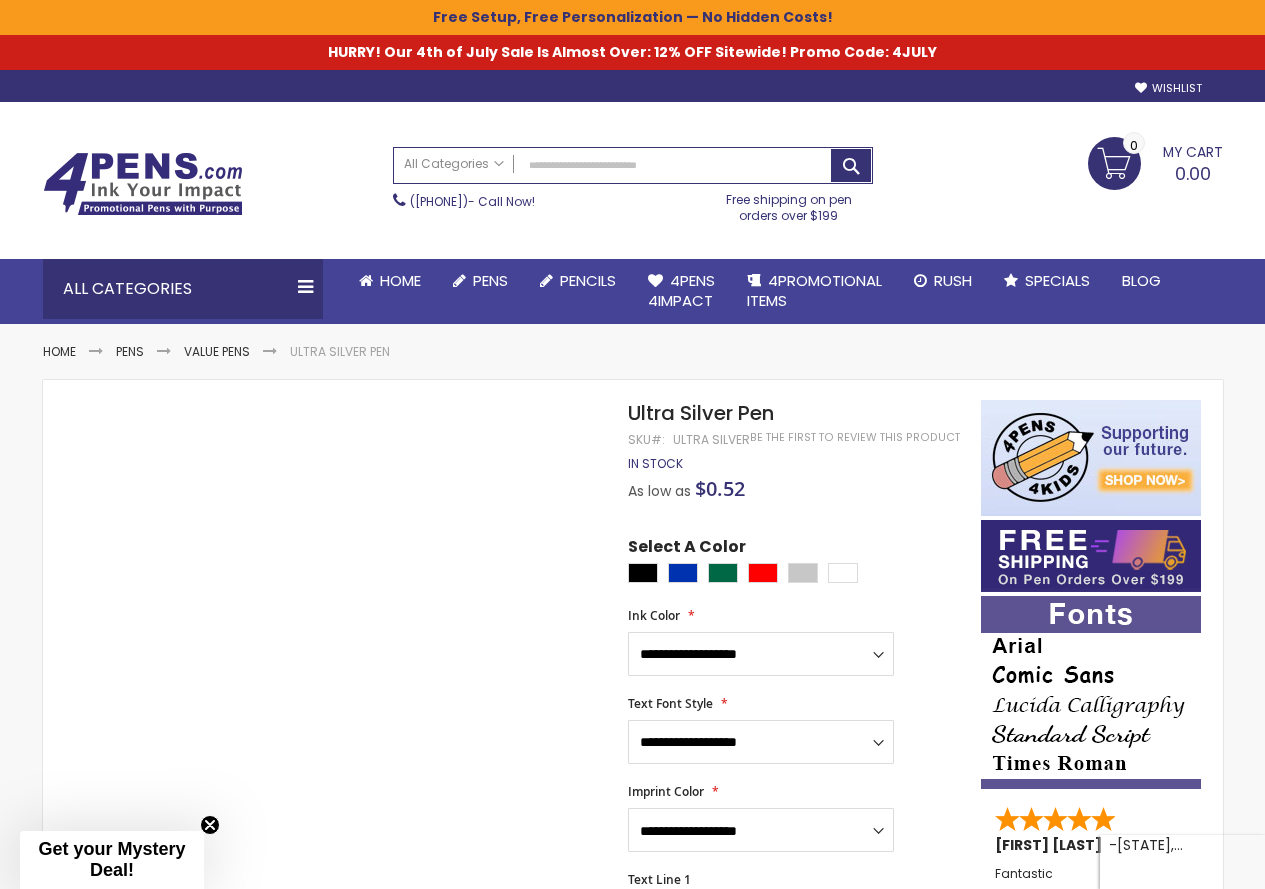 scroll, scrollTop: 0, scrollLeft: 0, axis: both 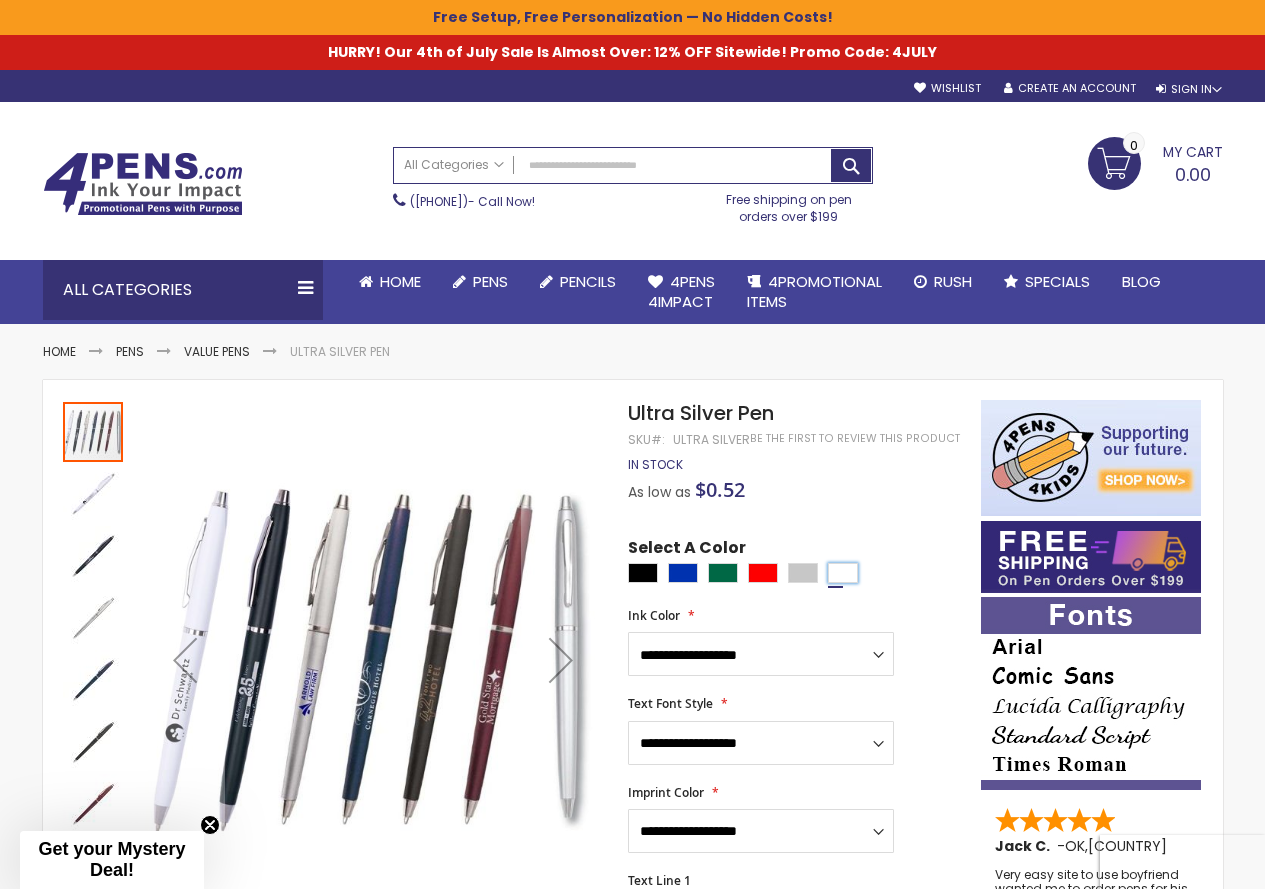 click at bounding box center (843, 573) 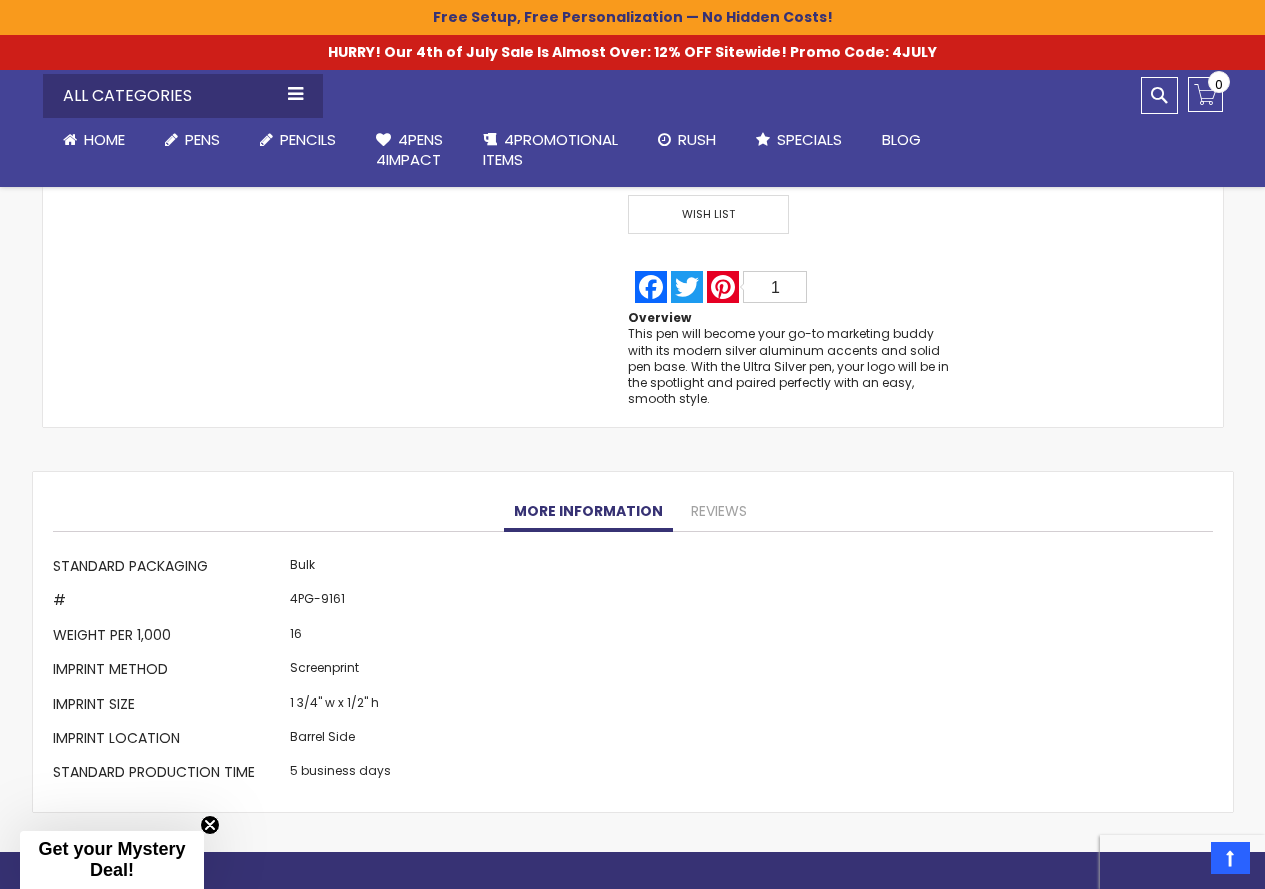 scroll, scrollTop: 1600, scrollLeft: 0, axis: vertical 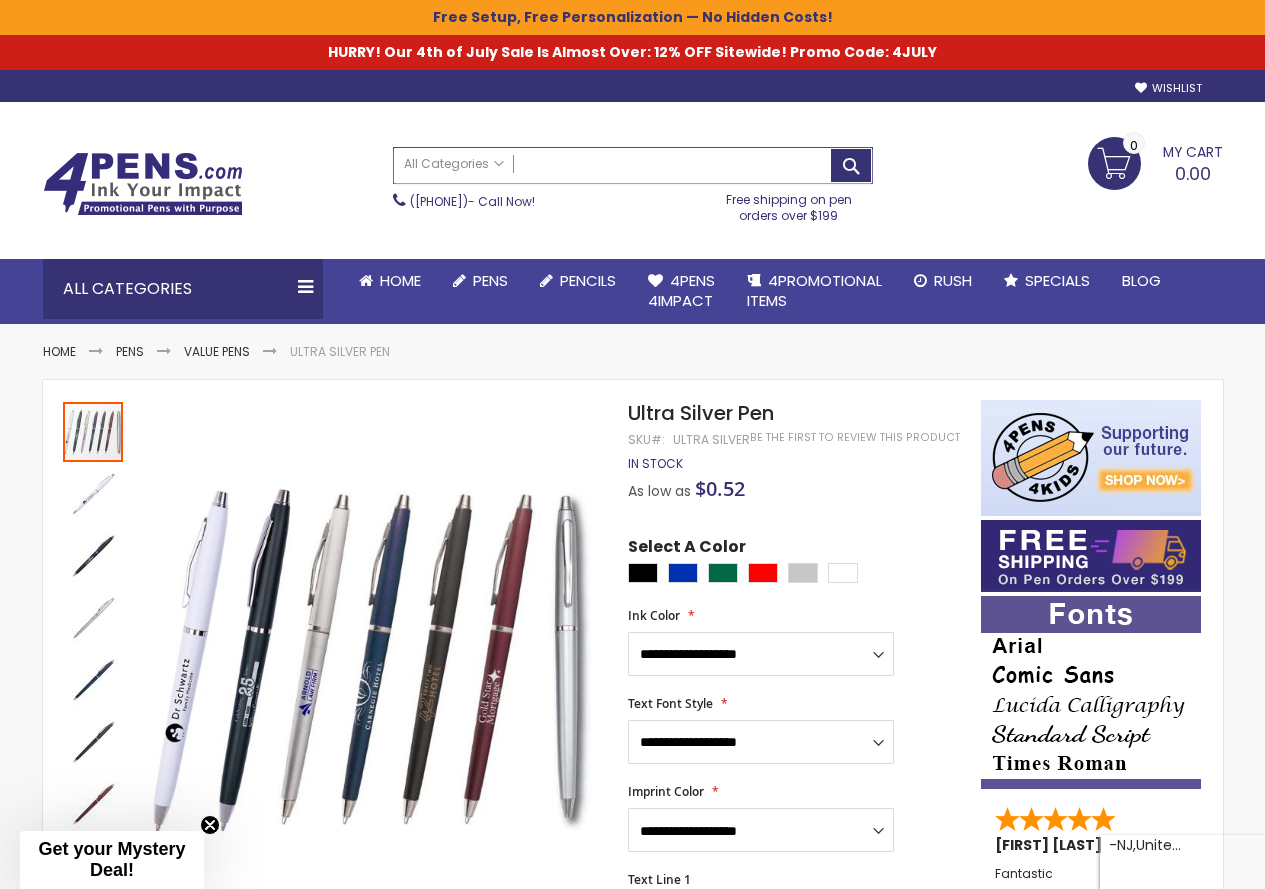 click on "Search" at bounding box center (633, 165) 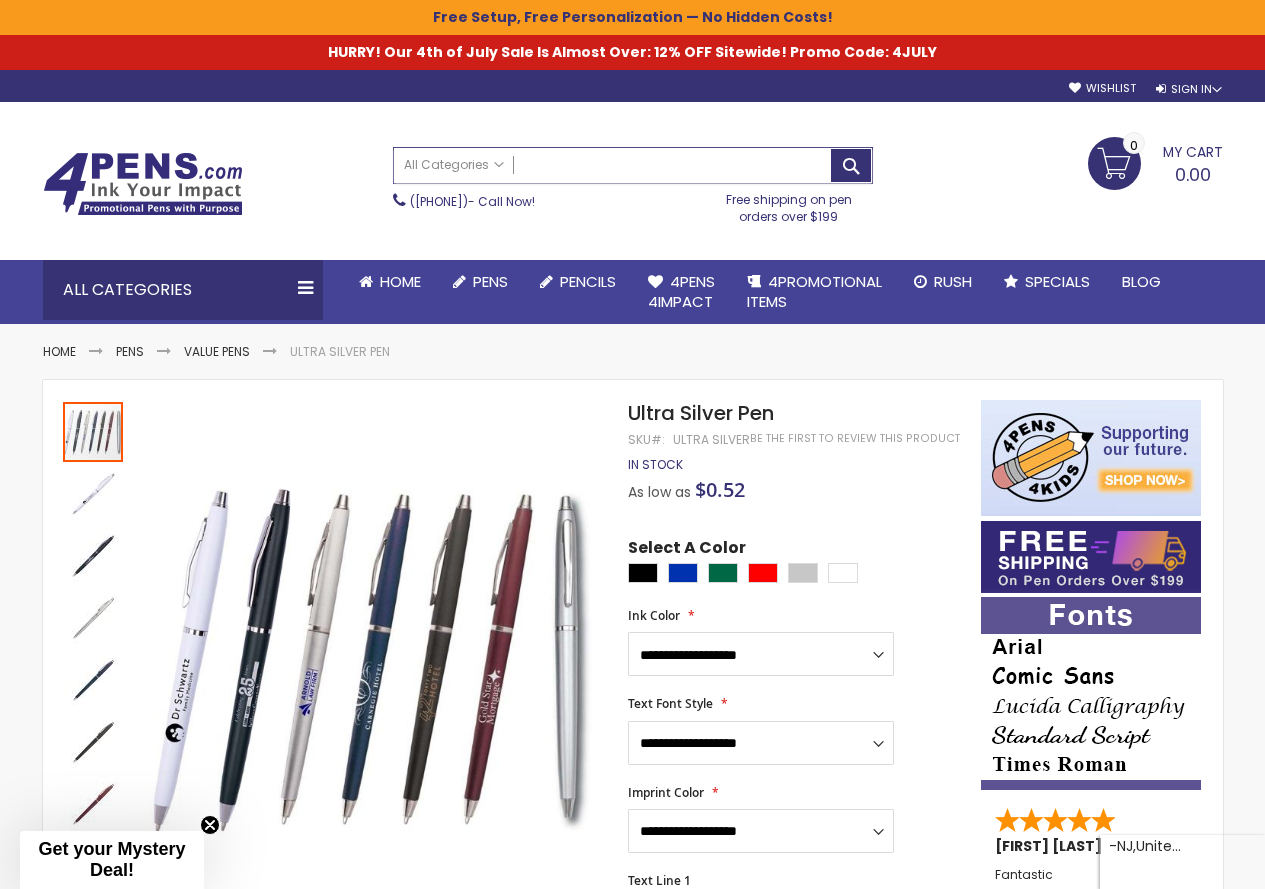 paste on "**********" 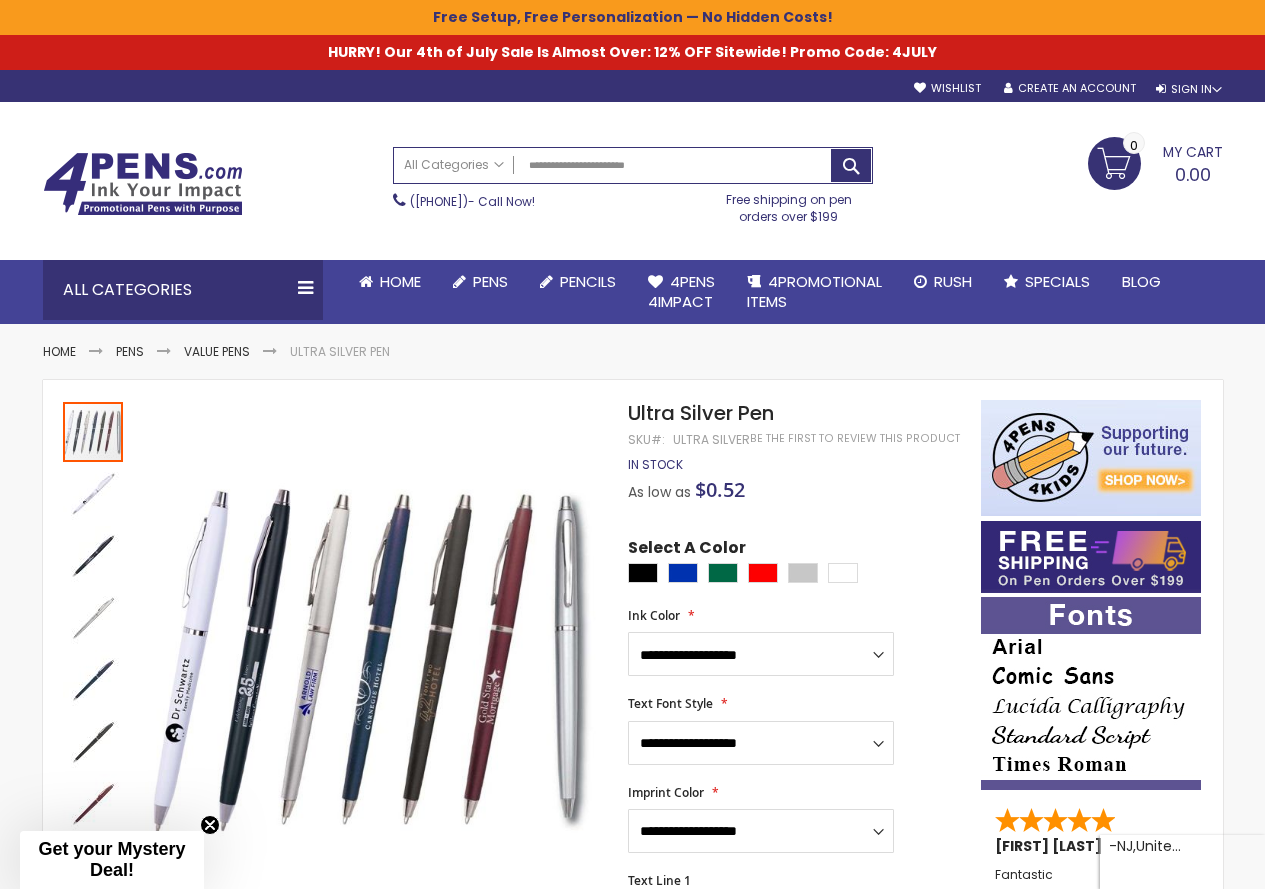 type on "**********" 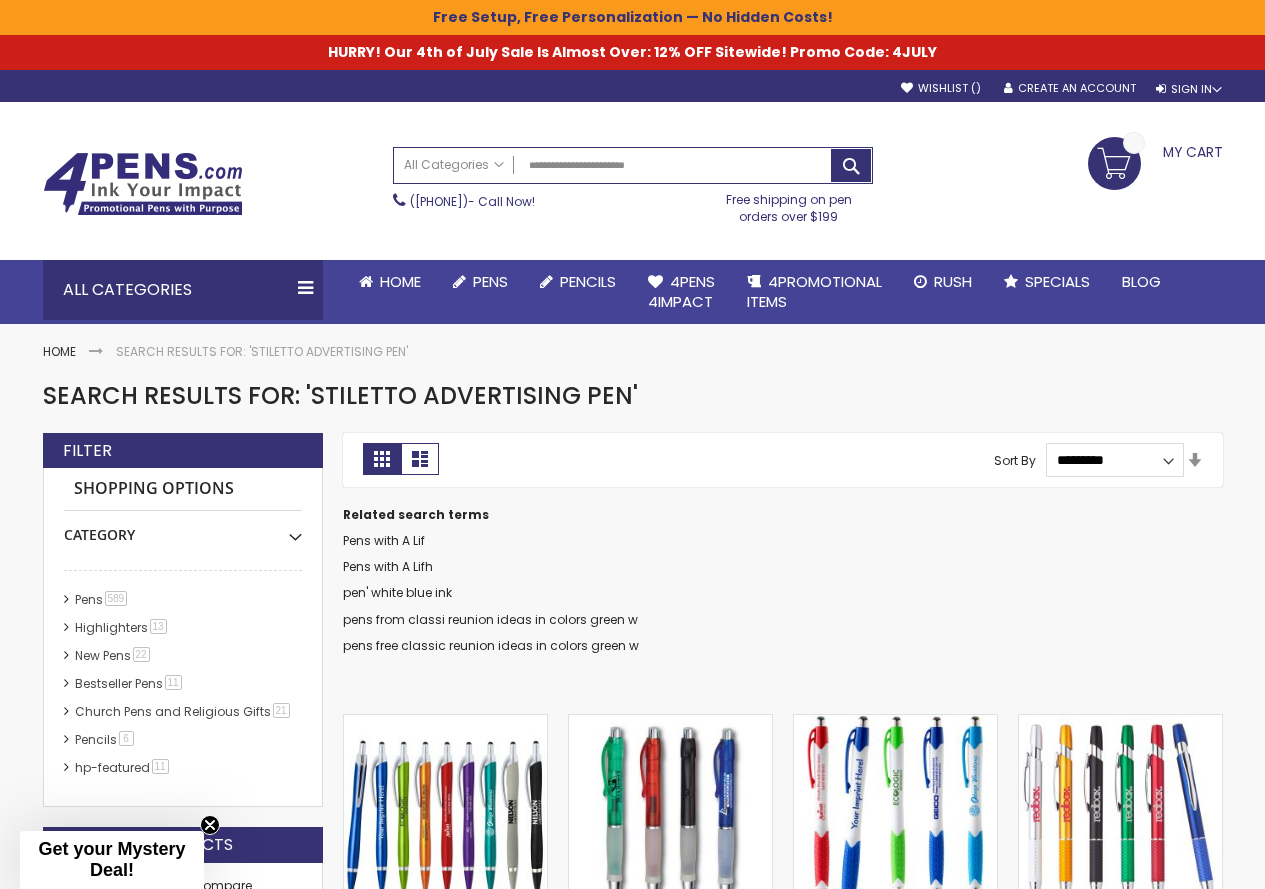 scroll, scrollTop: 0, scrollLeft: 0, axis: both 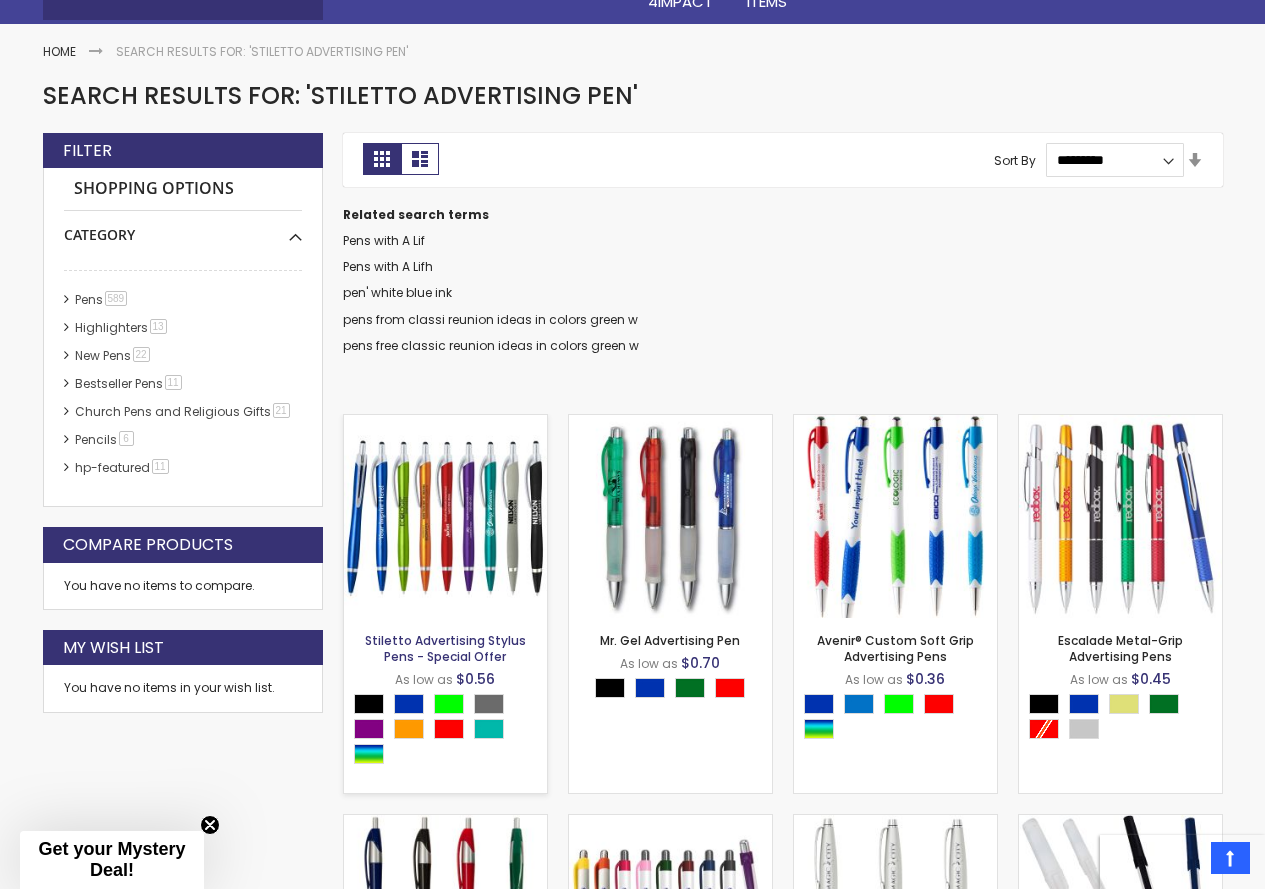 click on "Stiletto Advertising Stylus Pens - Special Offer" at bounding box center [445, 648] 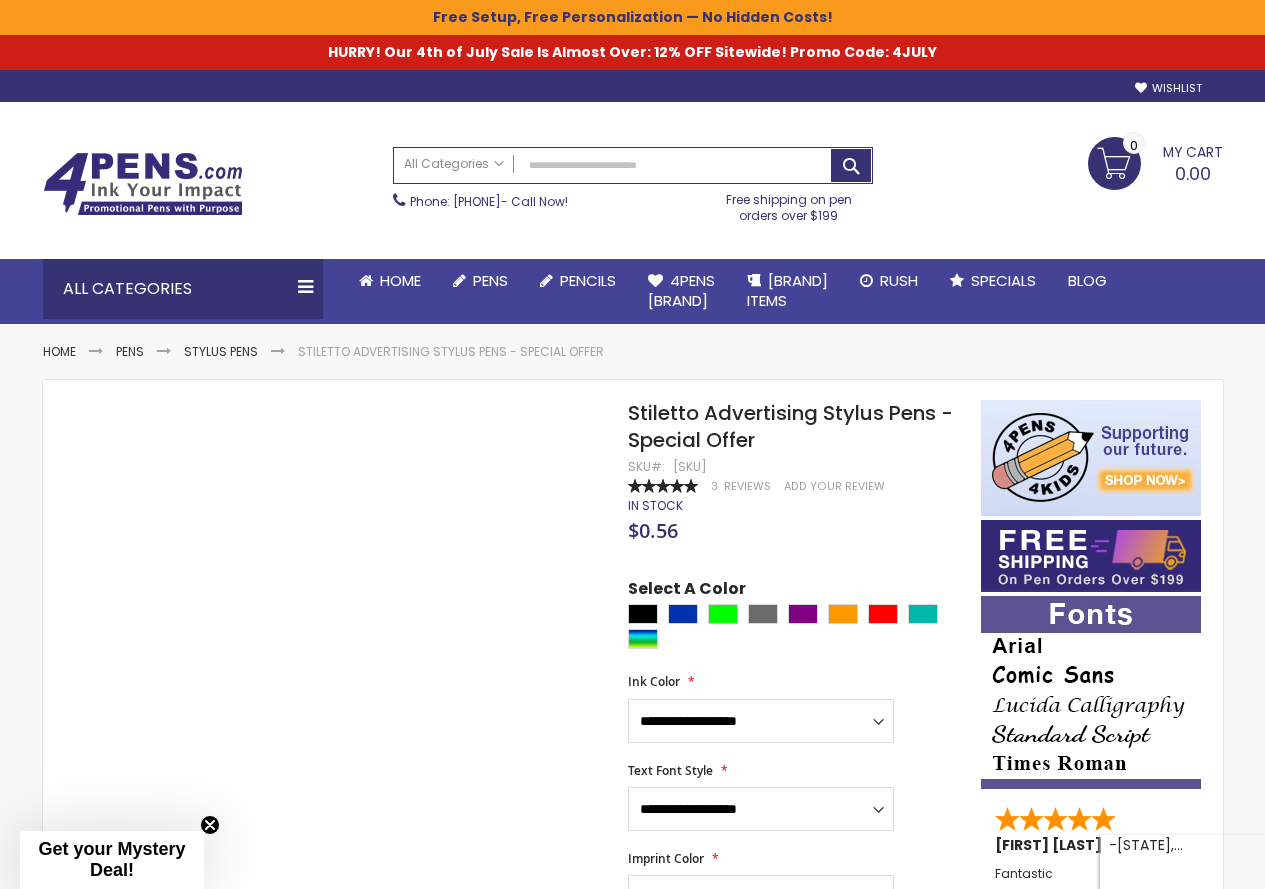 scroll, scrollTop: 0, scrollLeft: 0, axis: both 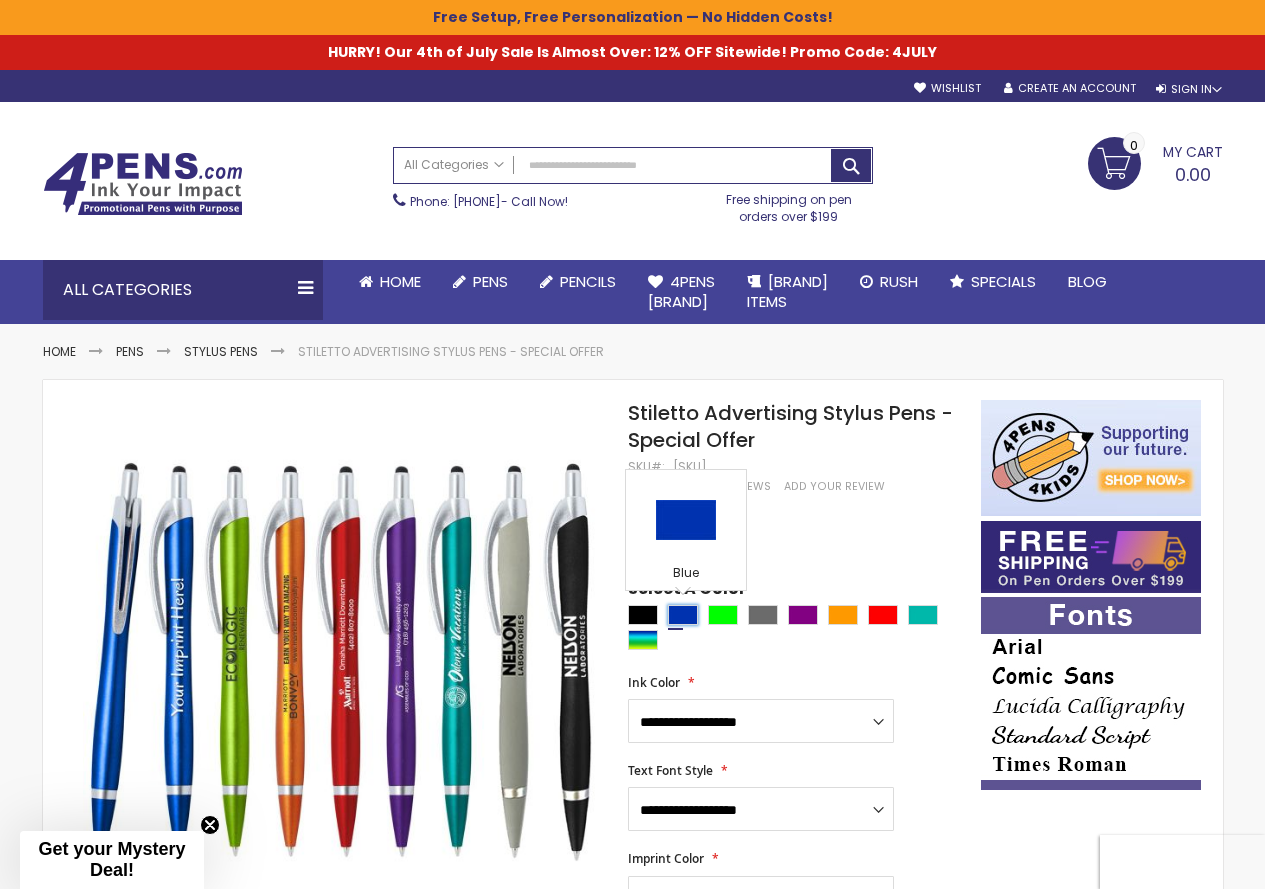 click at bounding box center (683, 615) 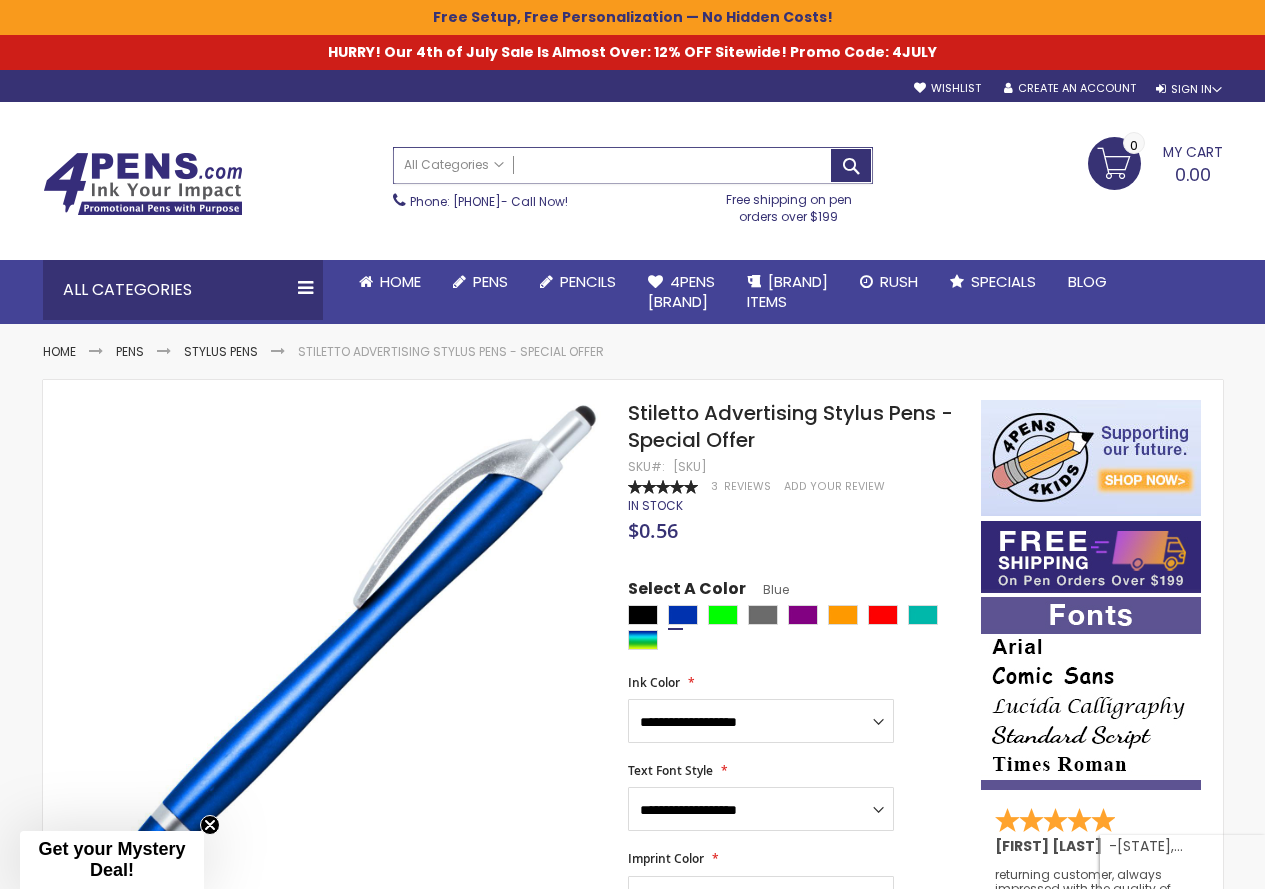 click on "Search" at bounding box center (633, 165) 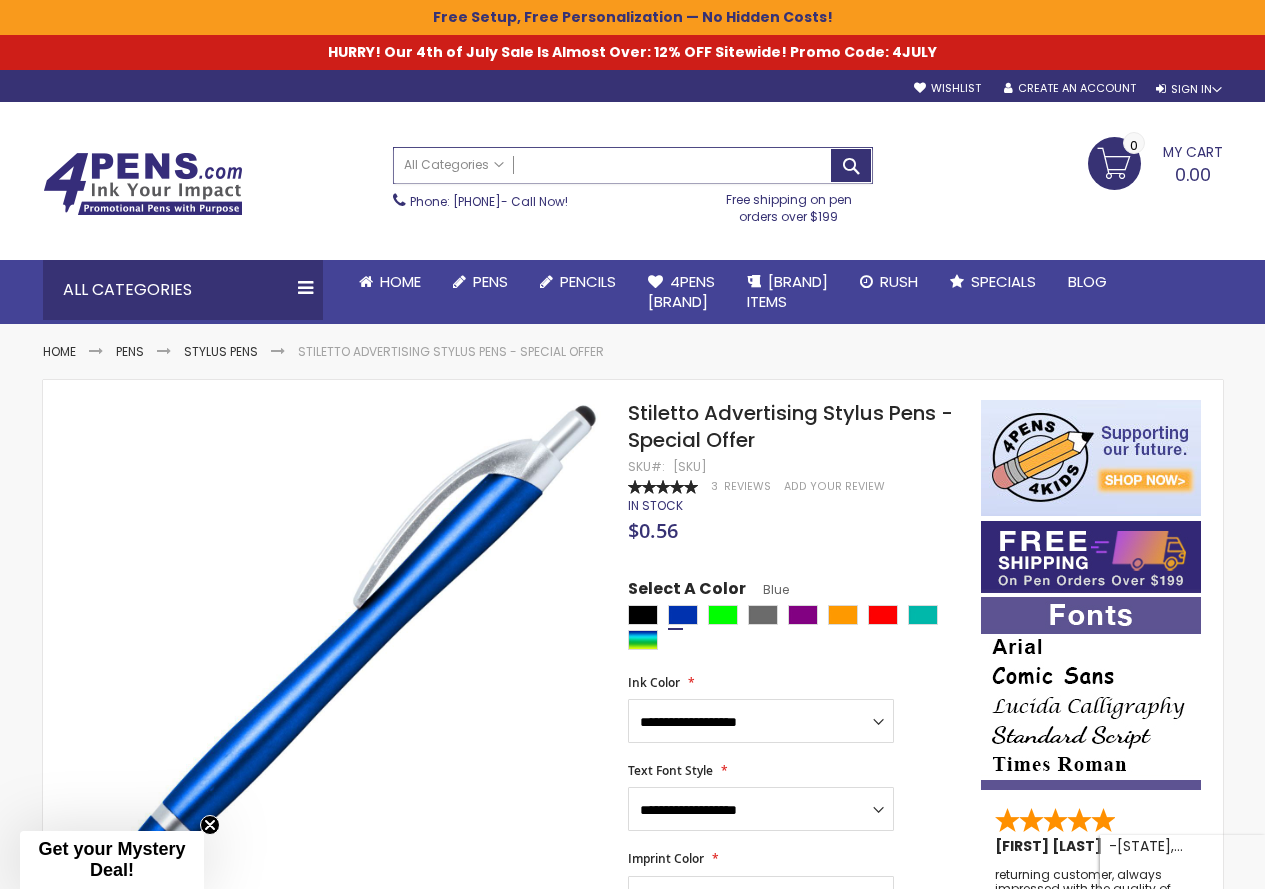 paste on "**********" 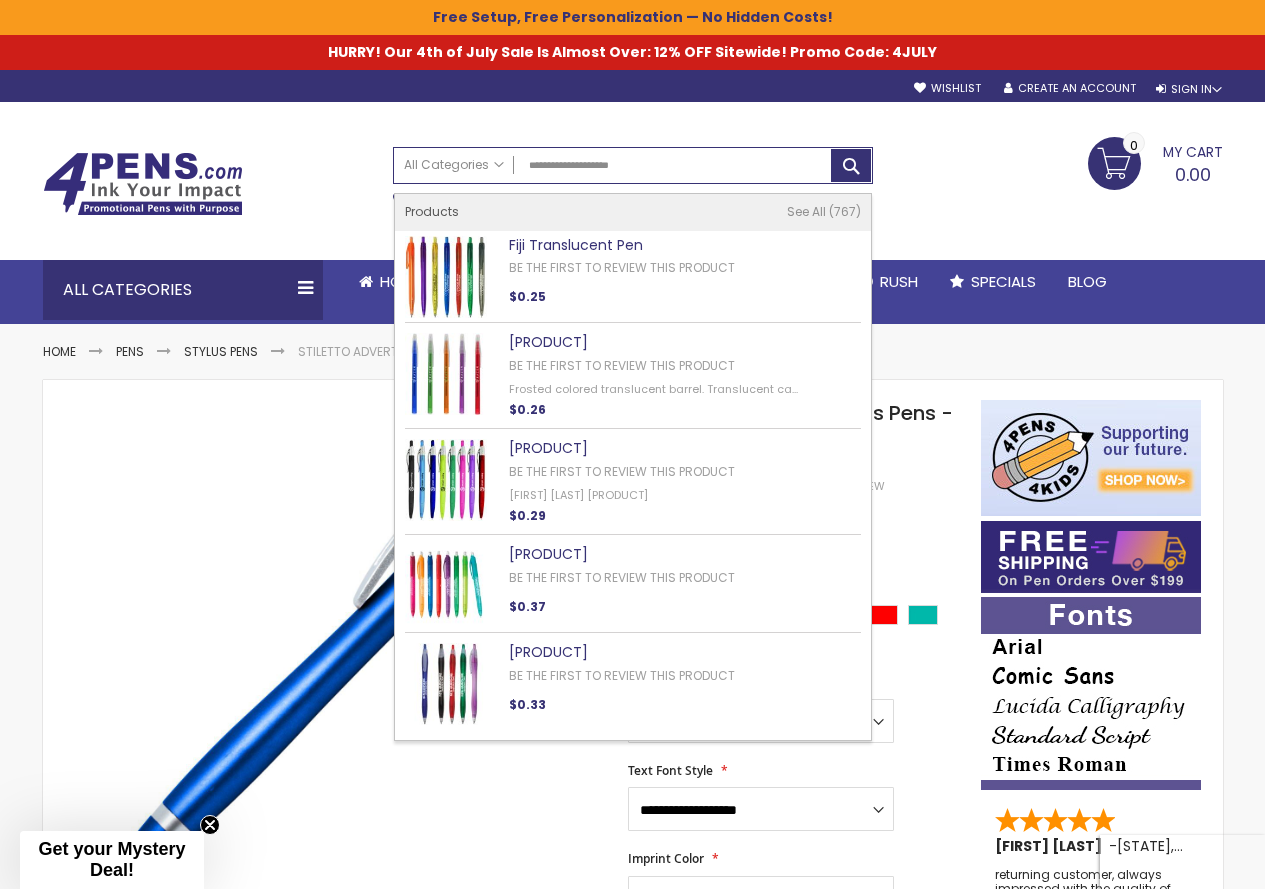 type on "**********" 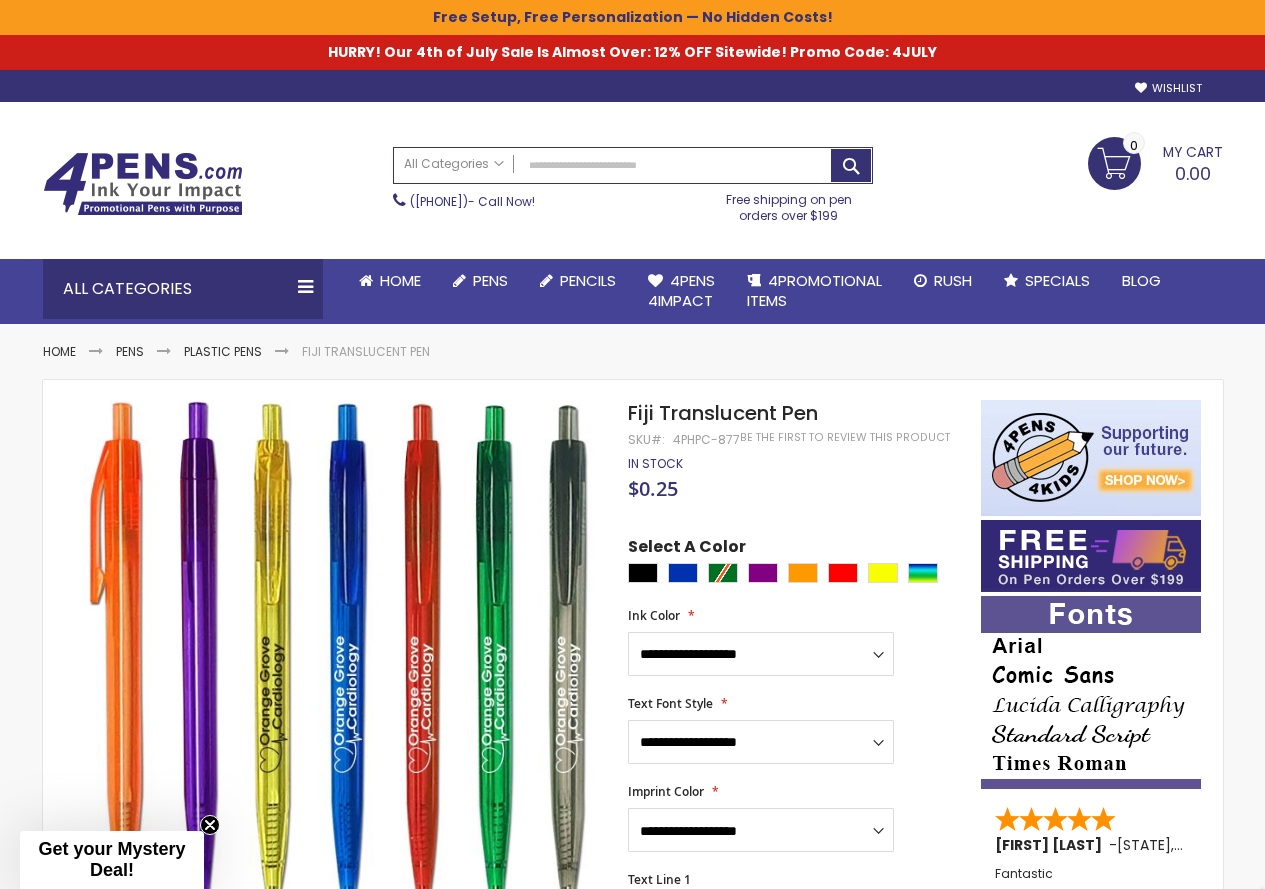 scroll, scrollTop: 0, scrollLeft: 0, axis: both 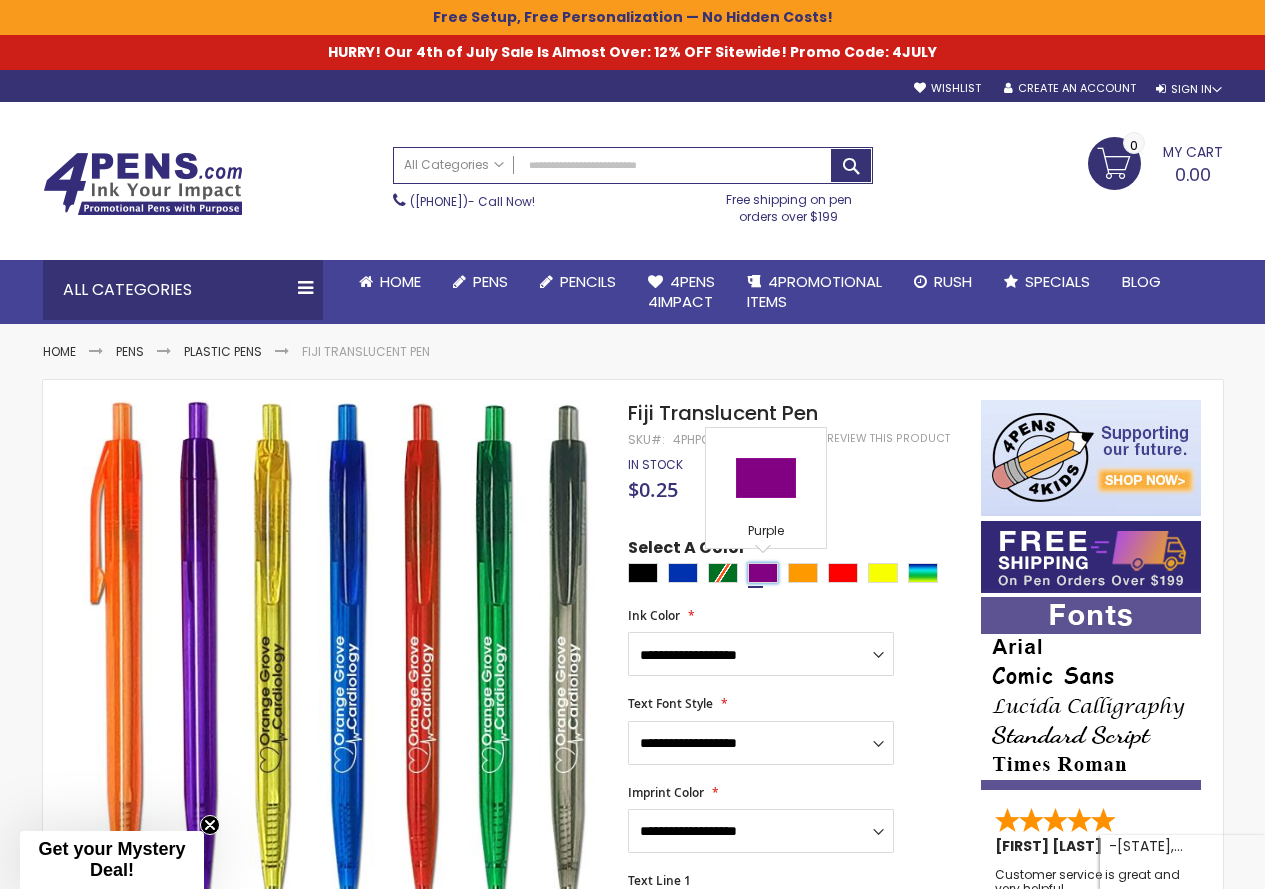click at bounding box center [763, 573] 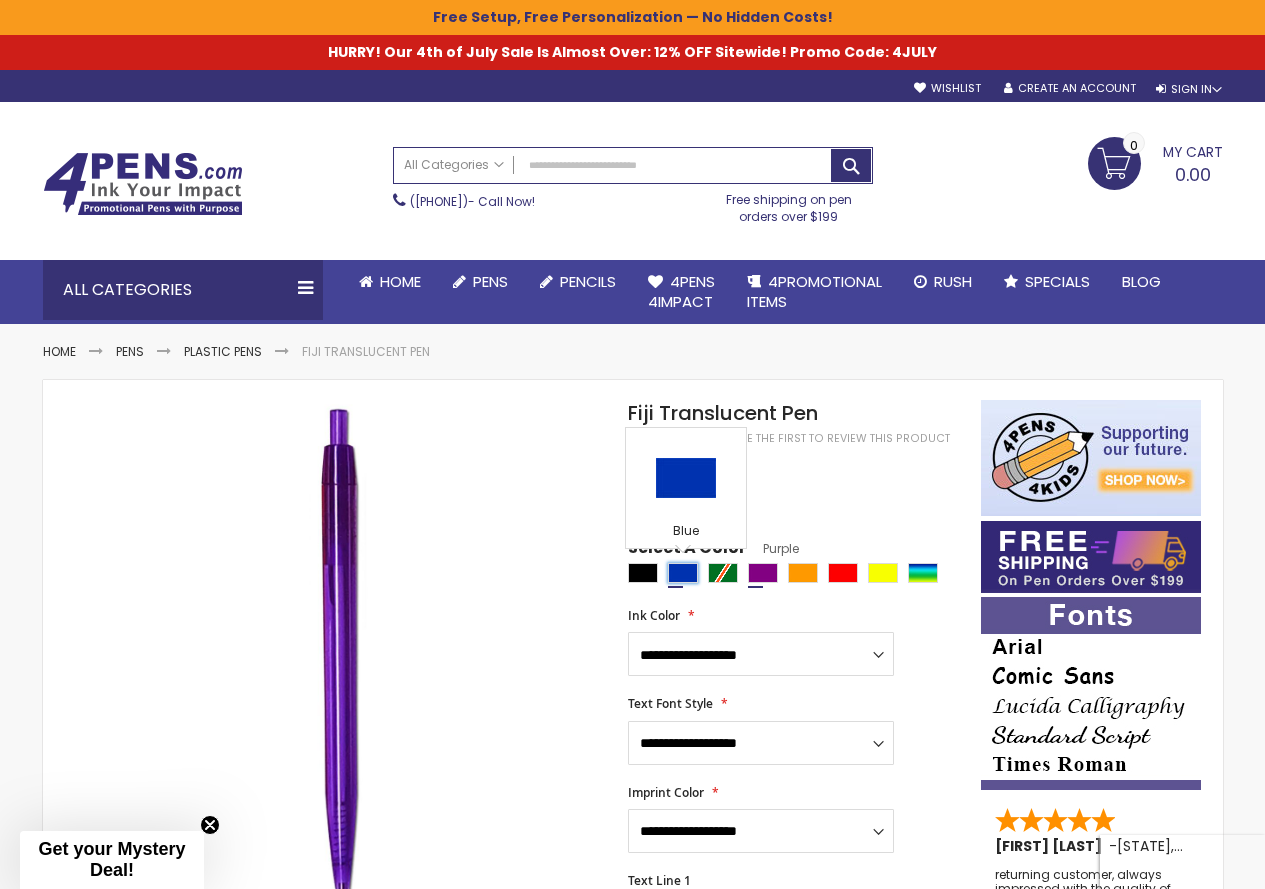 click at bounding box center (683, 573) 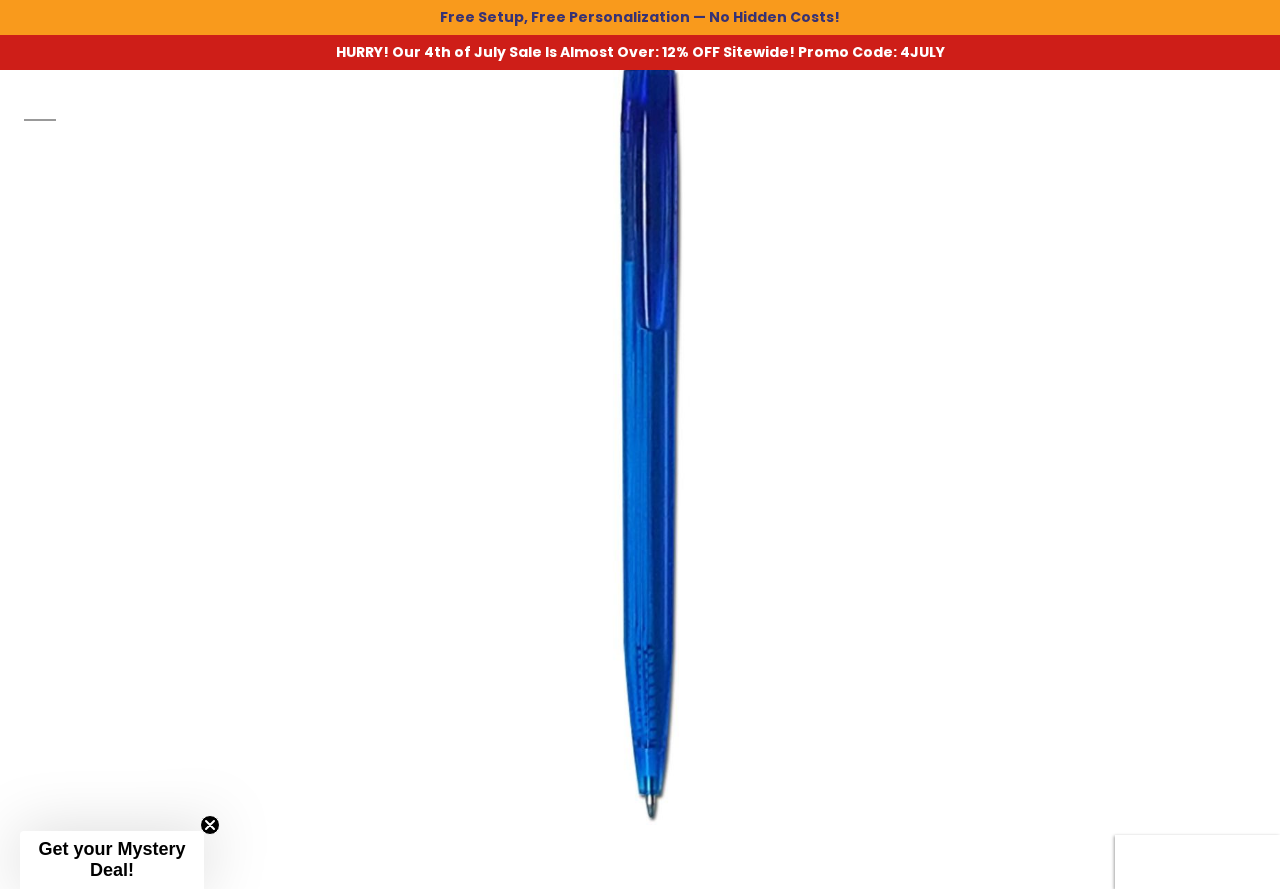 drag, startPoint x: 630, startPoint y: 474, endPoint x: 1106, endPoint y: 475, distance: 476.00104 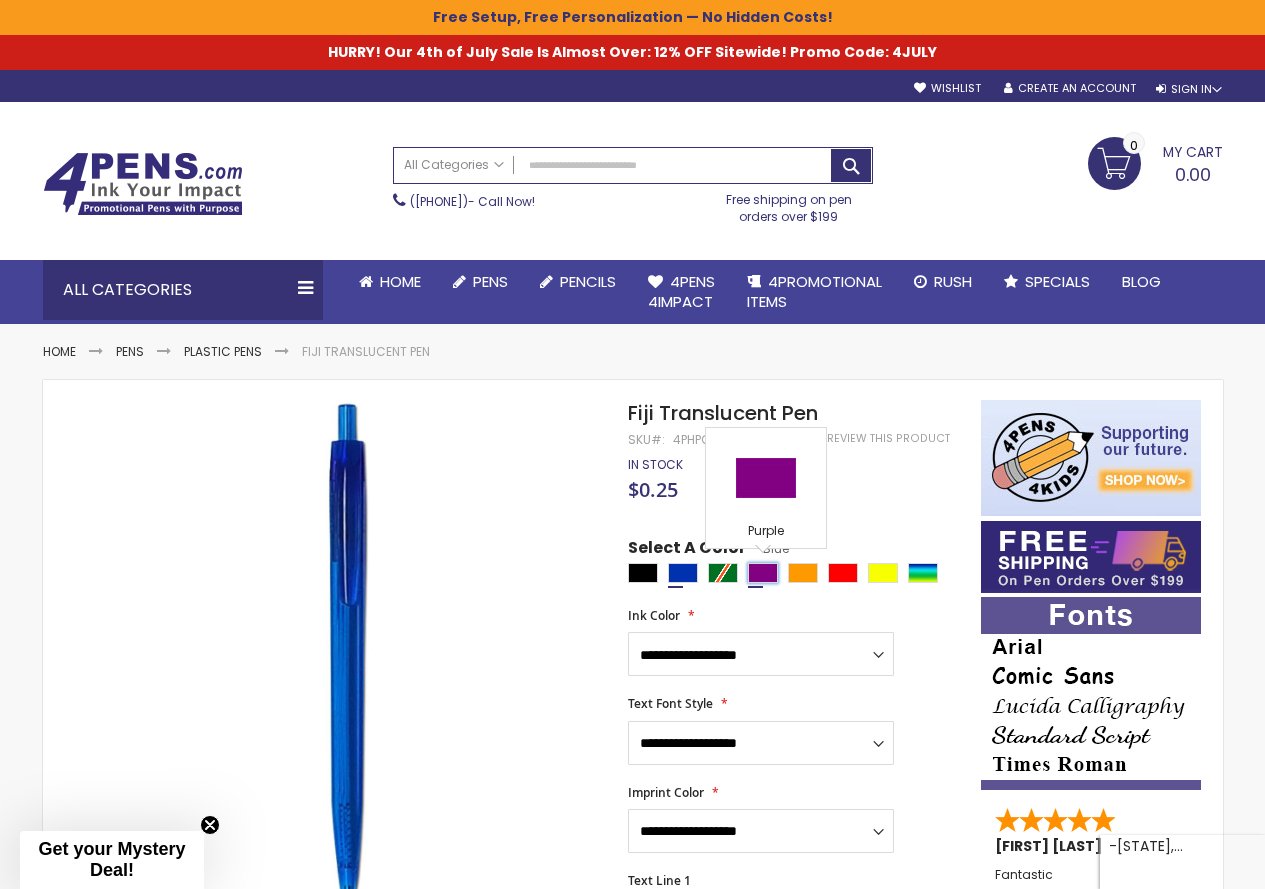 click at bounding box center (763, 573) 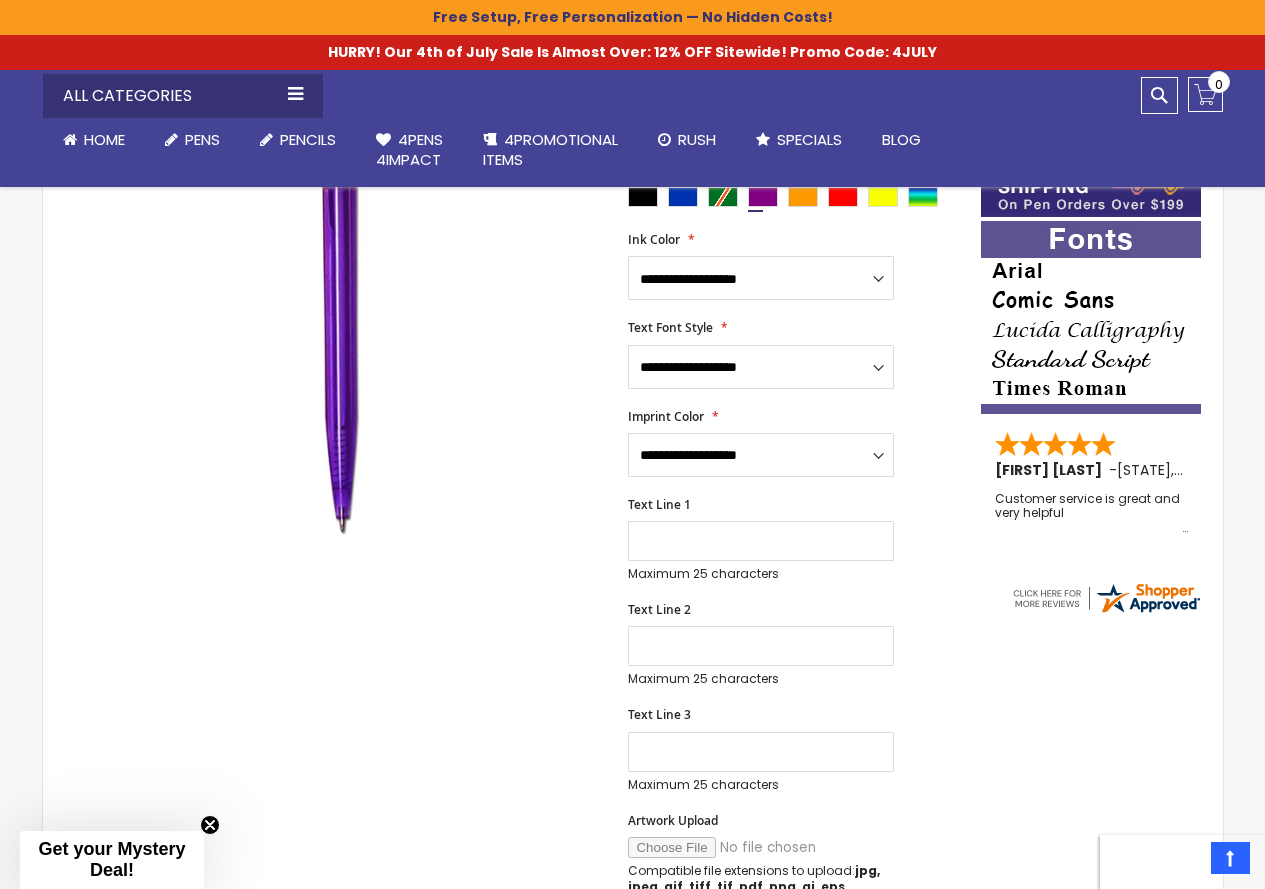 scroll, scrollTop: 0, scrollLeft: 0, axis: both 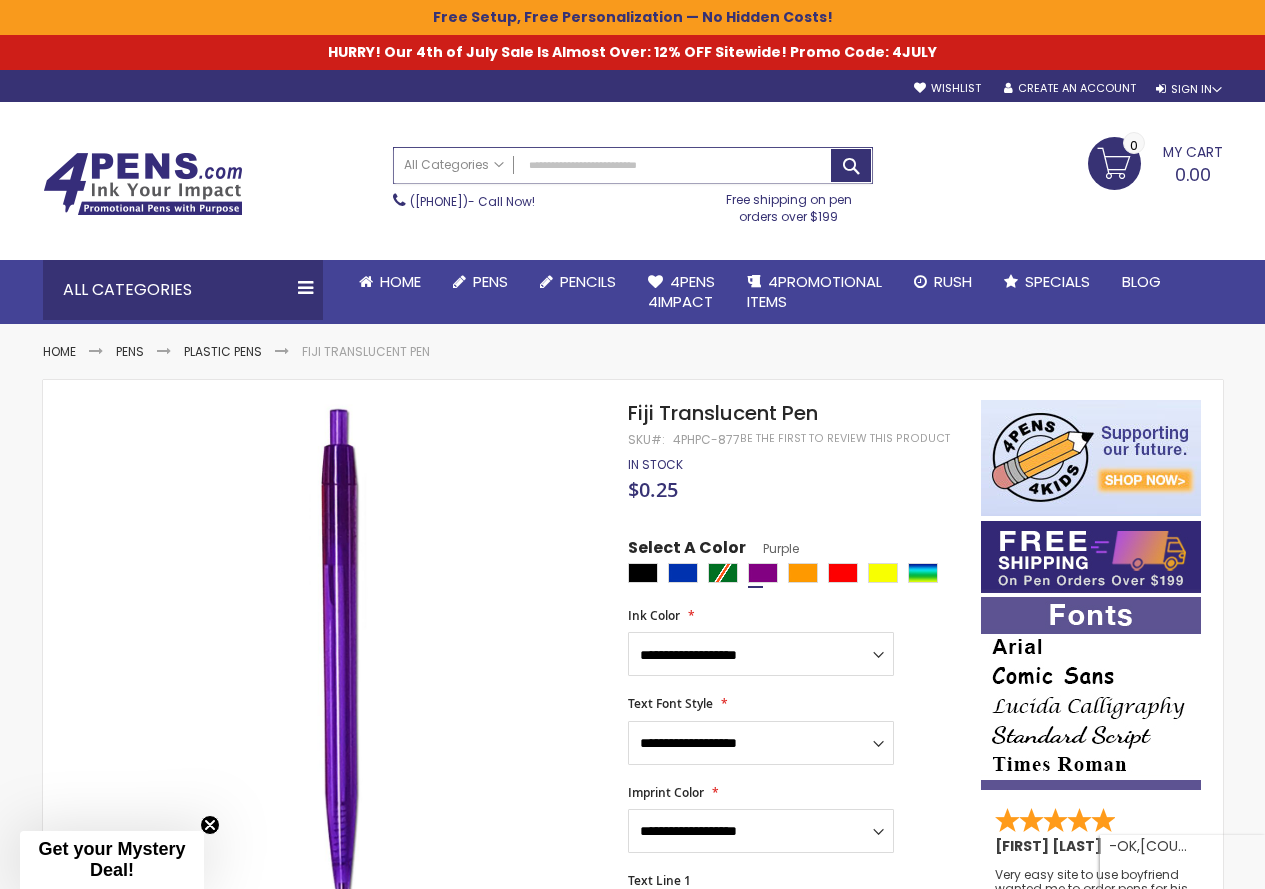 click on "Search" at bounding box center [633, 165] 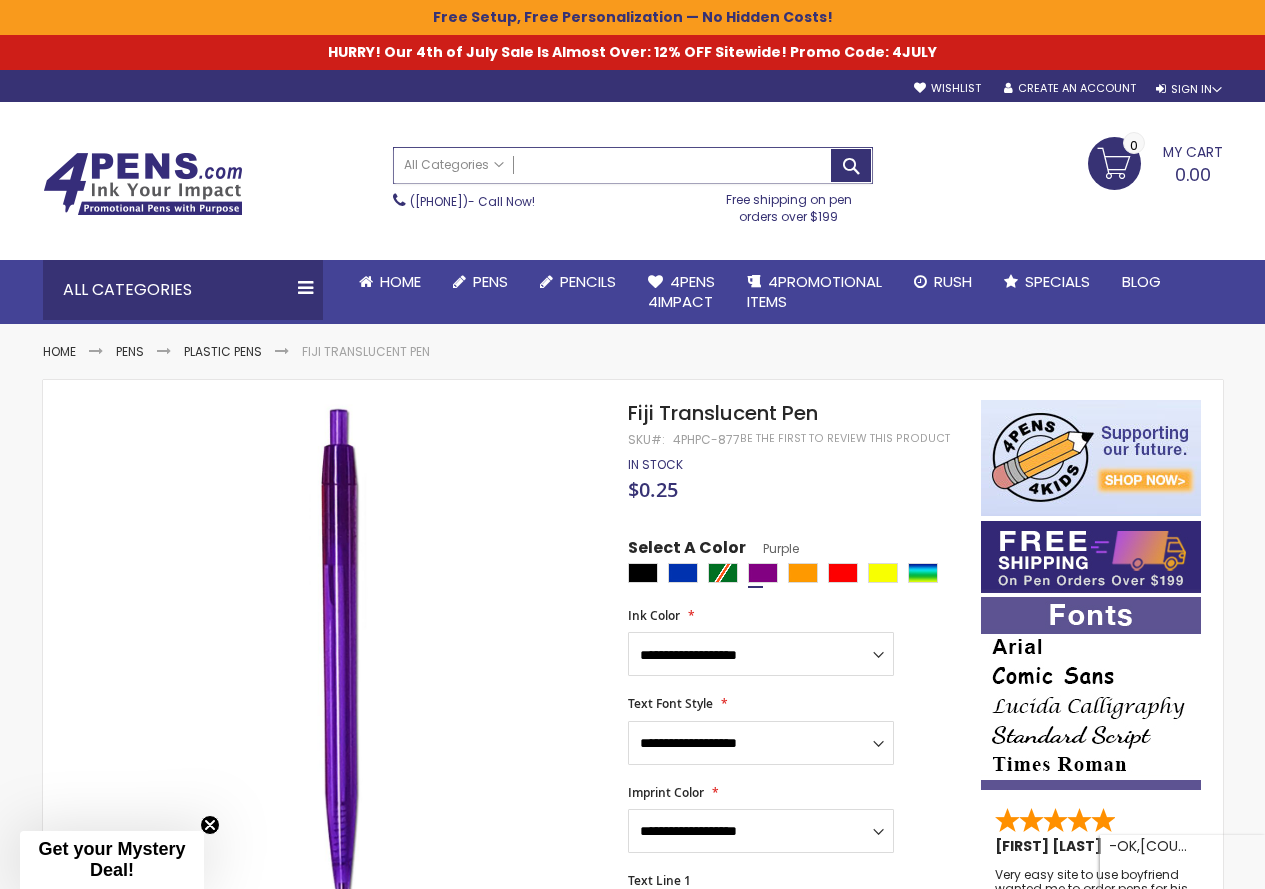 paste on "**********" 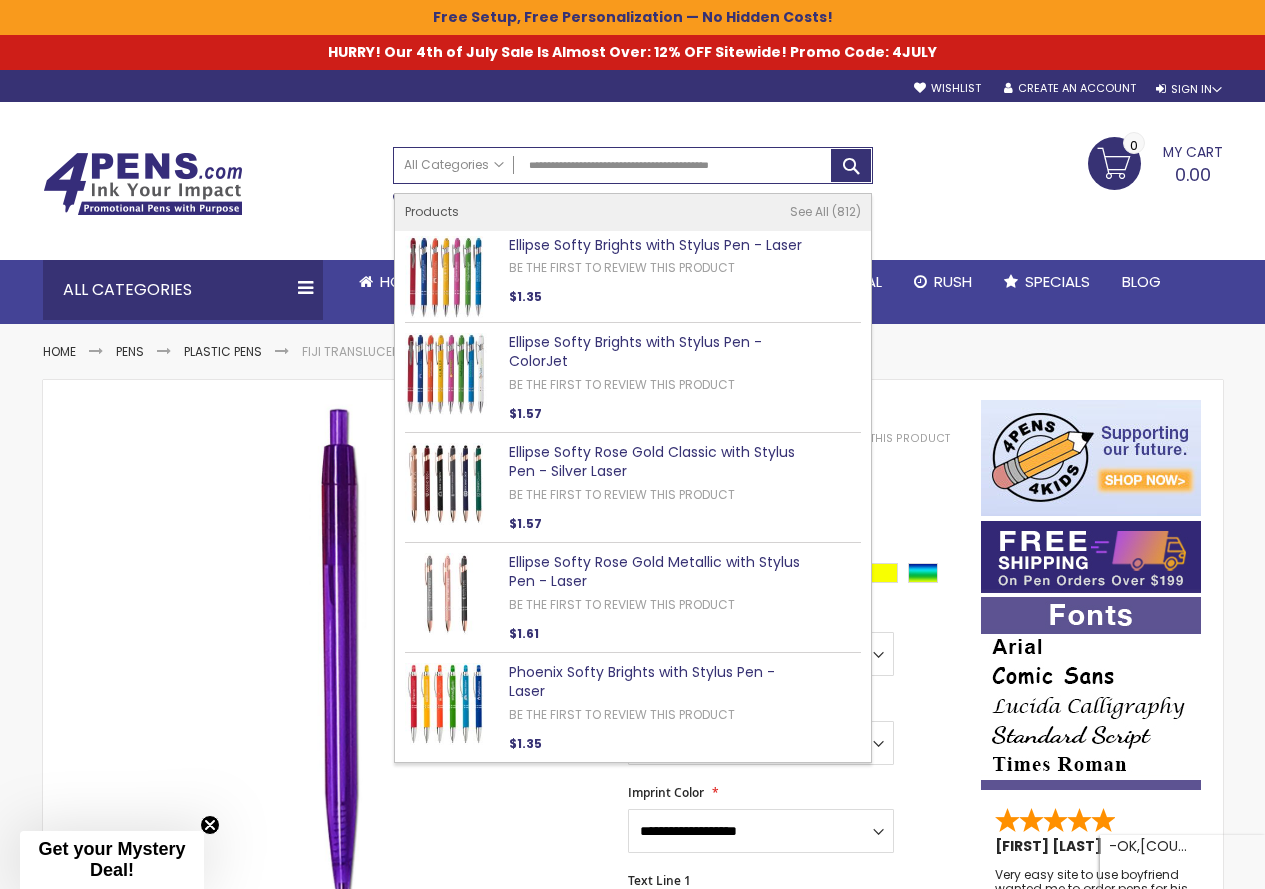 type on "**********" 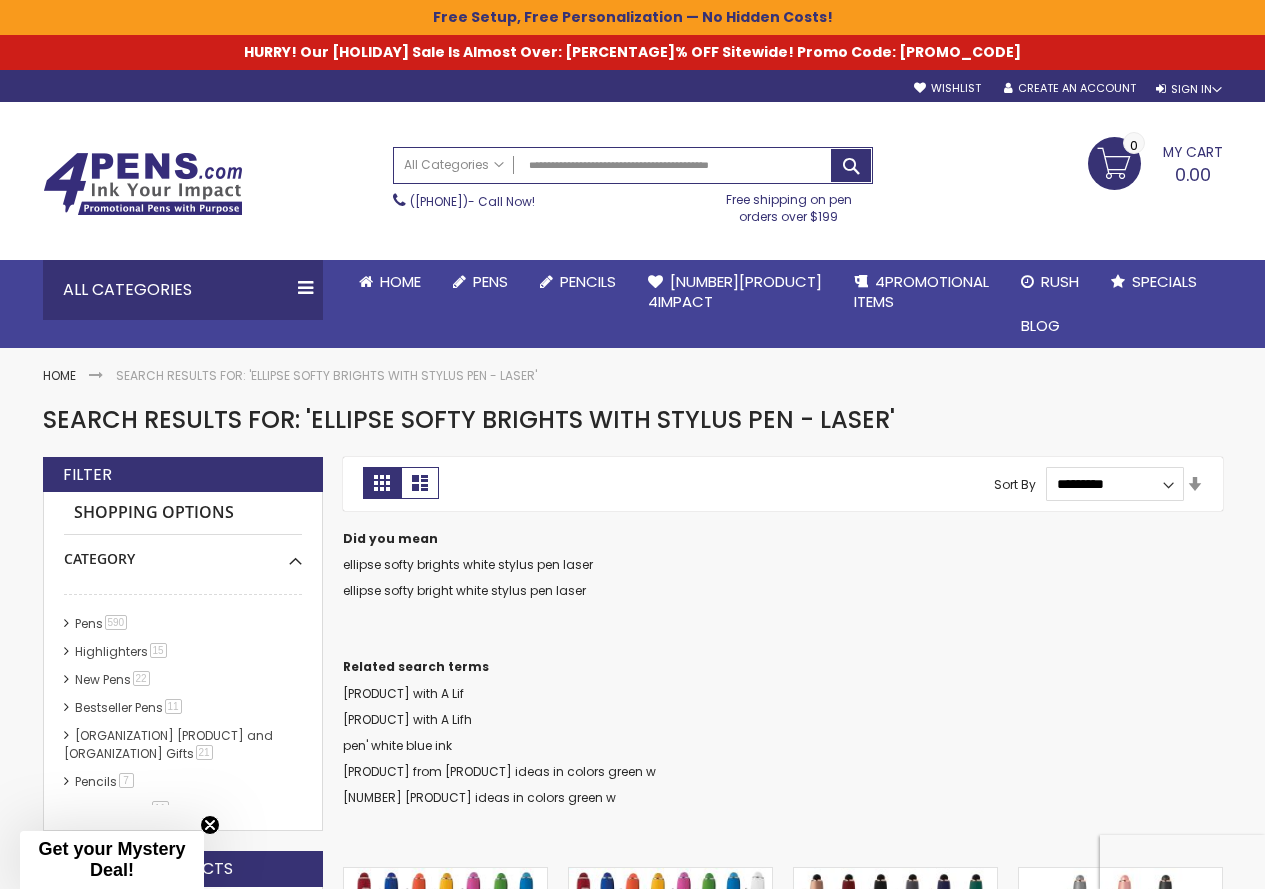 scroll, scrollTop: 0, scrollLeft: 0, axis: both 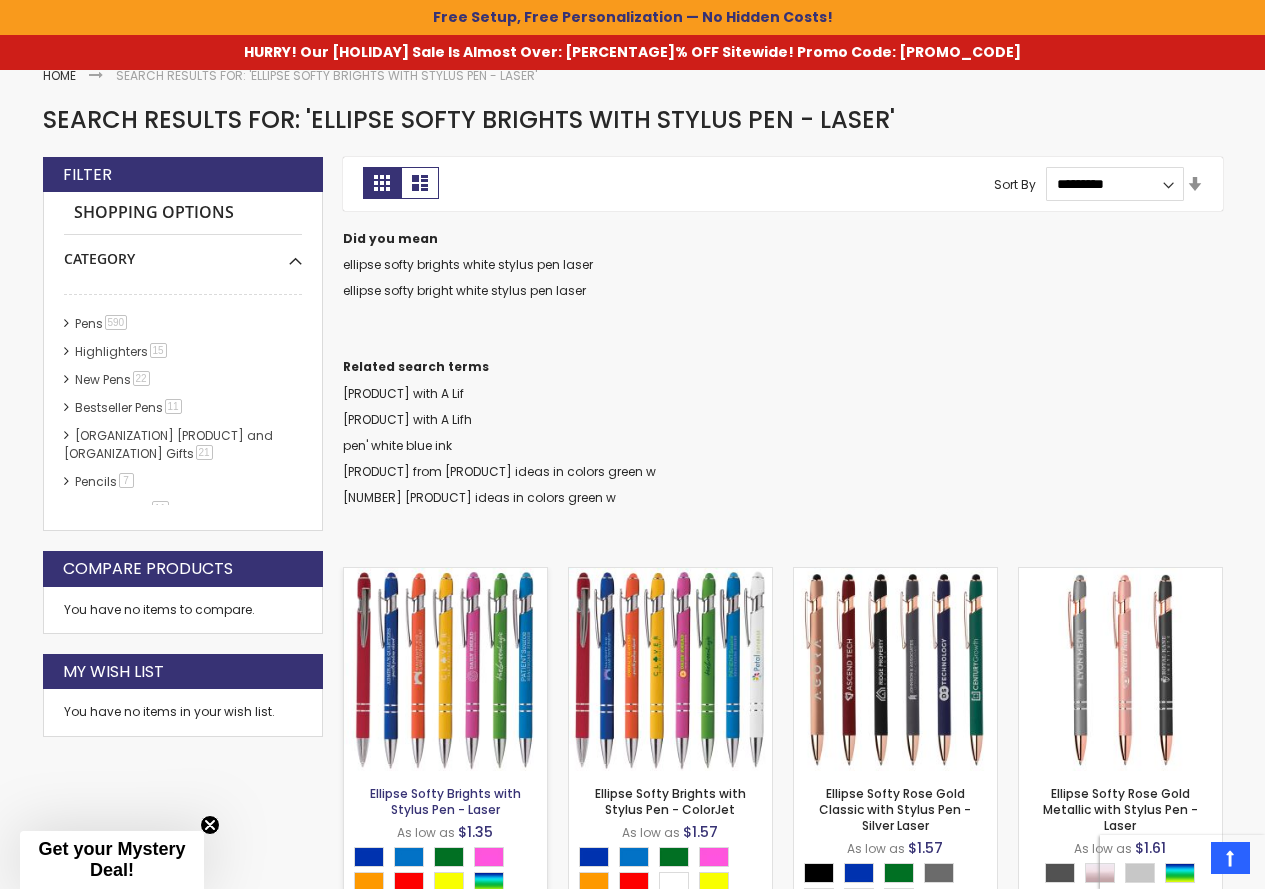 click on "Ellipse Softy Brights with Stylus Pen - Laser" at bounding box center (445, 801) 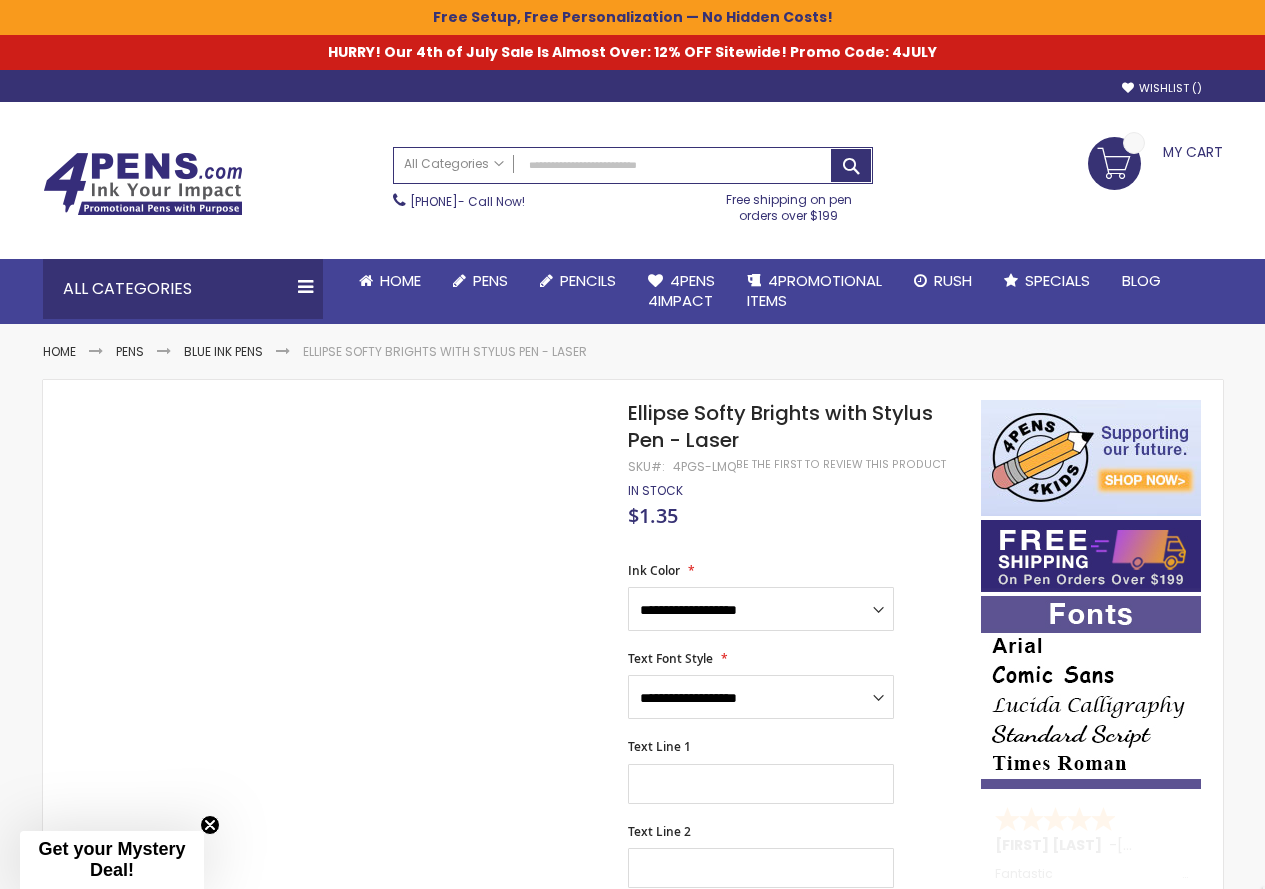 scroll, scrollTop: 0, scrollLeft: 0, axis: both 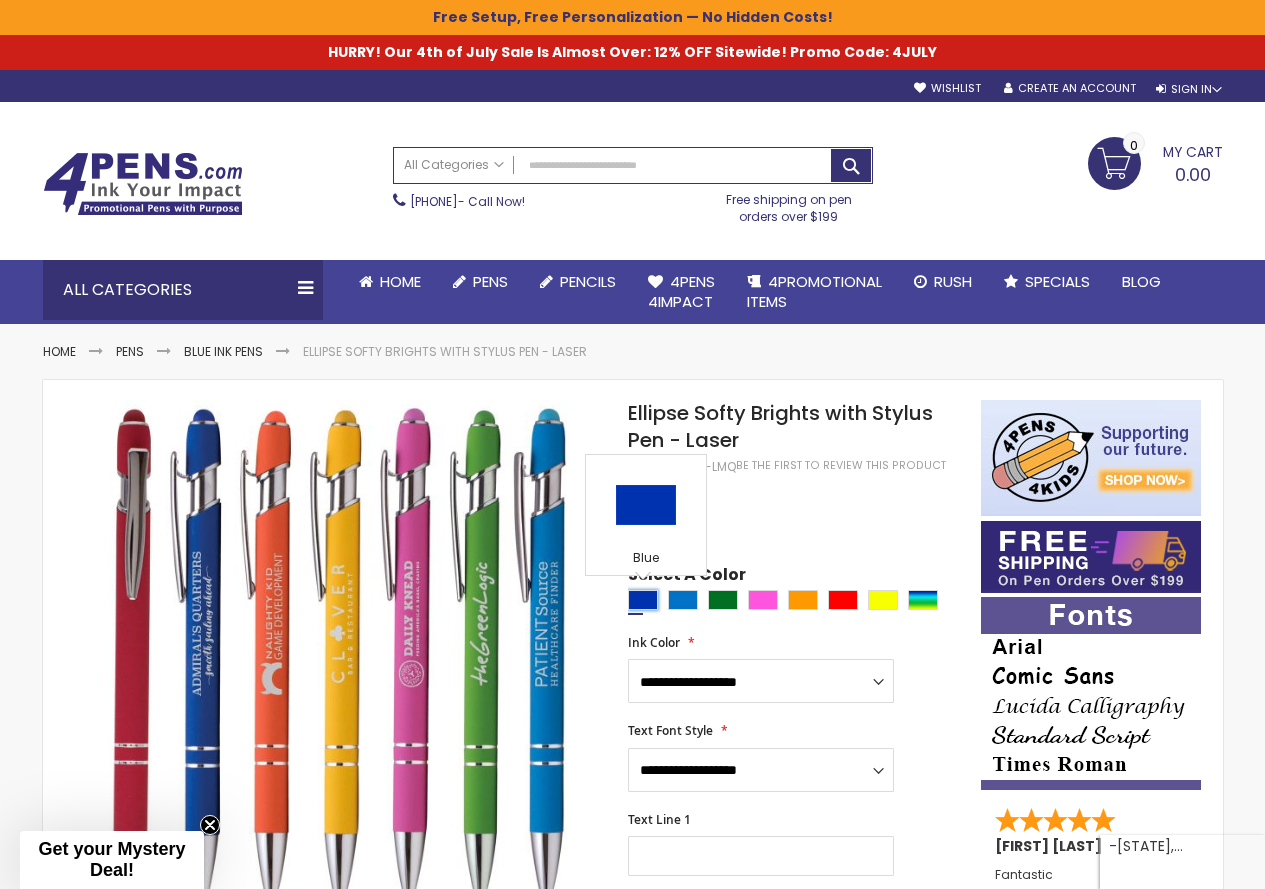 click at bounding box center [643, 600] 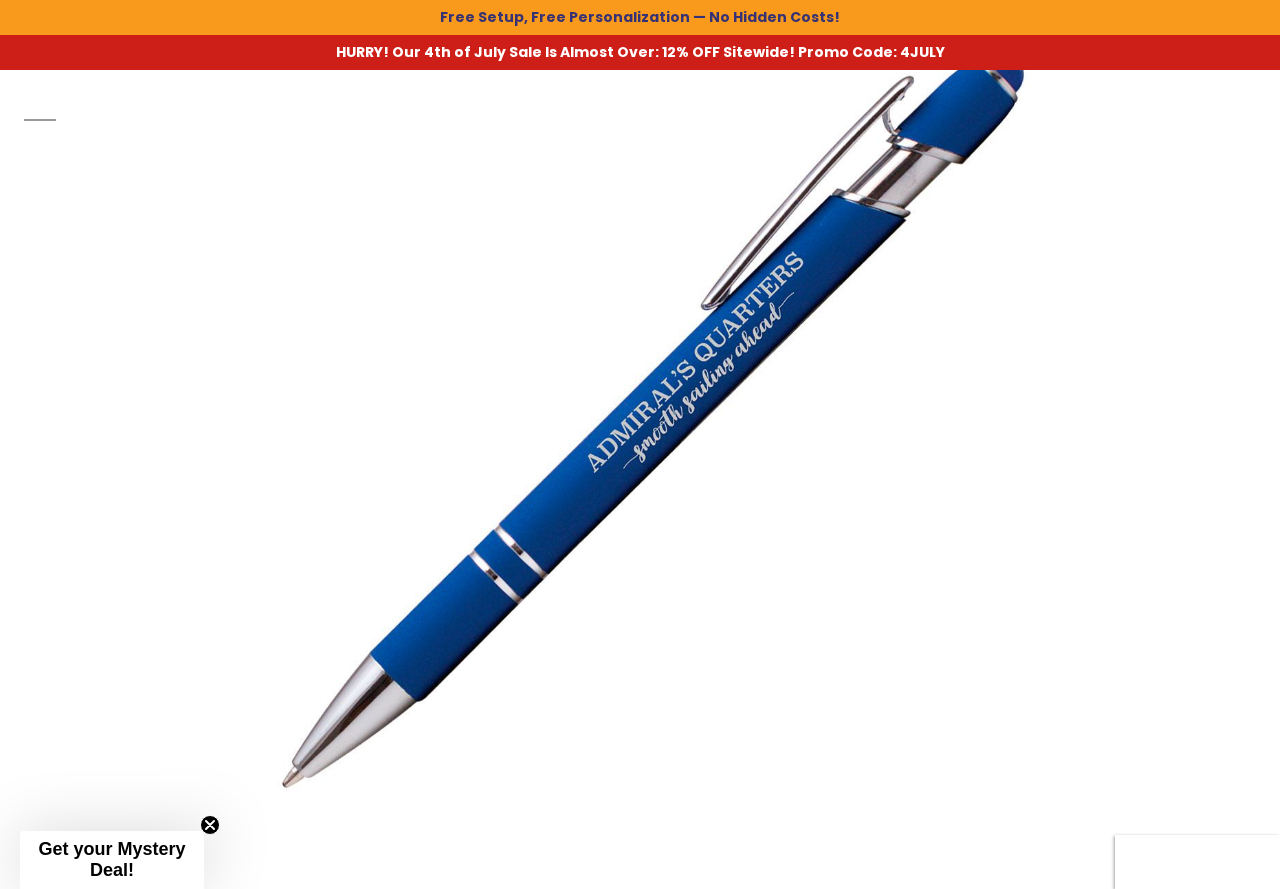 drag, startPoint x: 644, startPoint y: 447, endPoint x: 1251, endPoint y: 74, distance: 712.44507 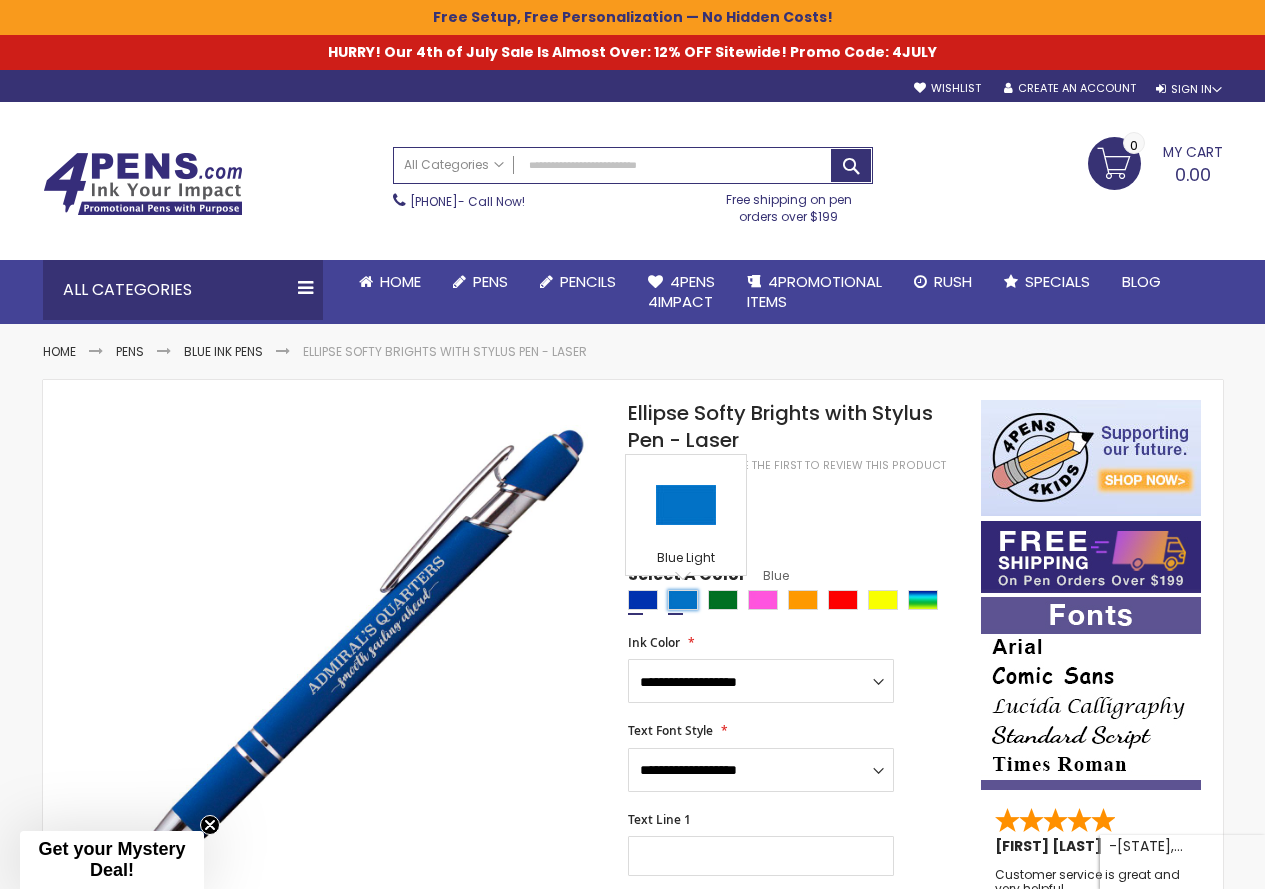 click at bounding box center (683, 600) 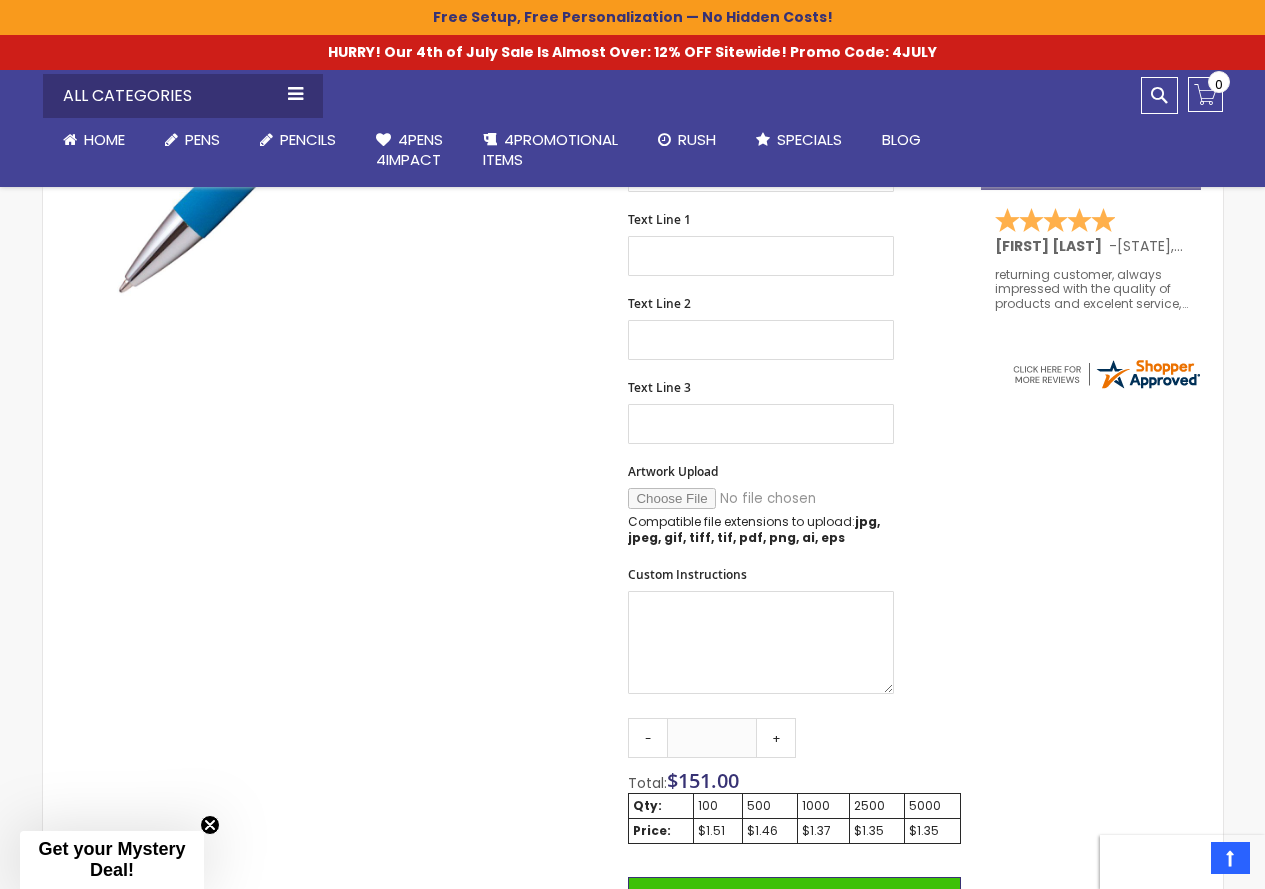 scroll, scrollTop: 100, scrollLeft: 0, axis: vertical 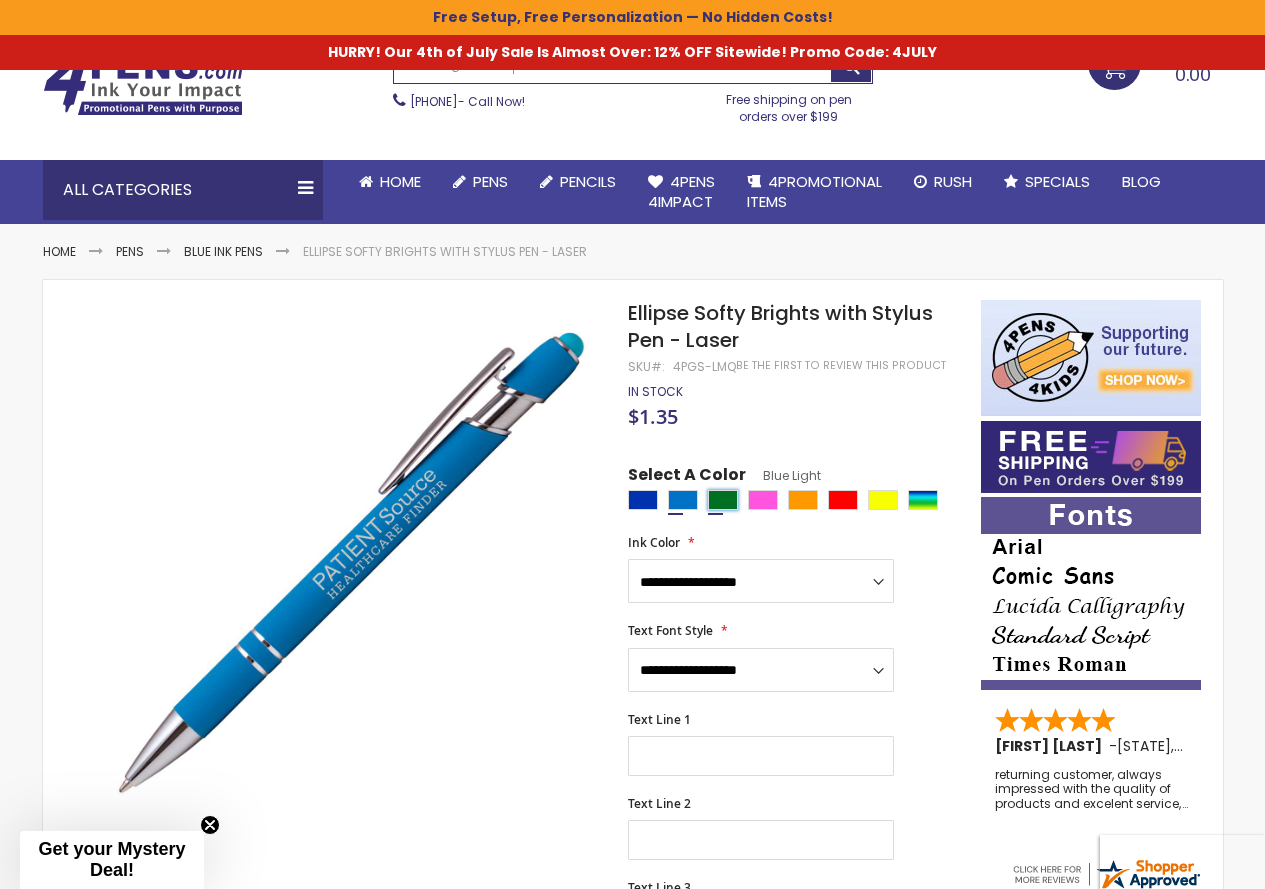 click at bounding box center [723, 500] 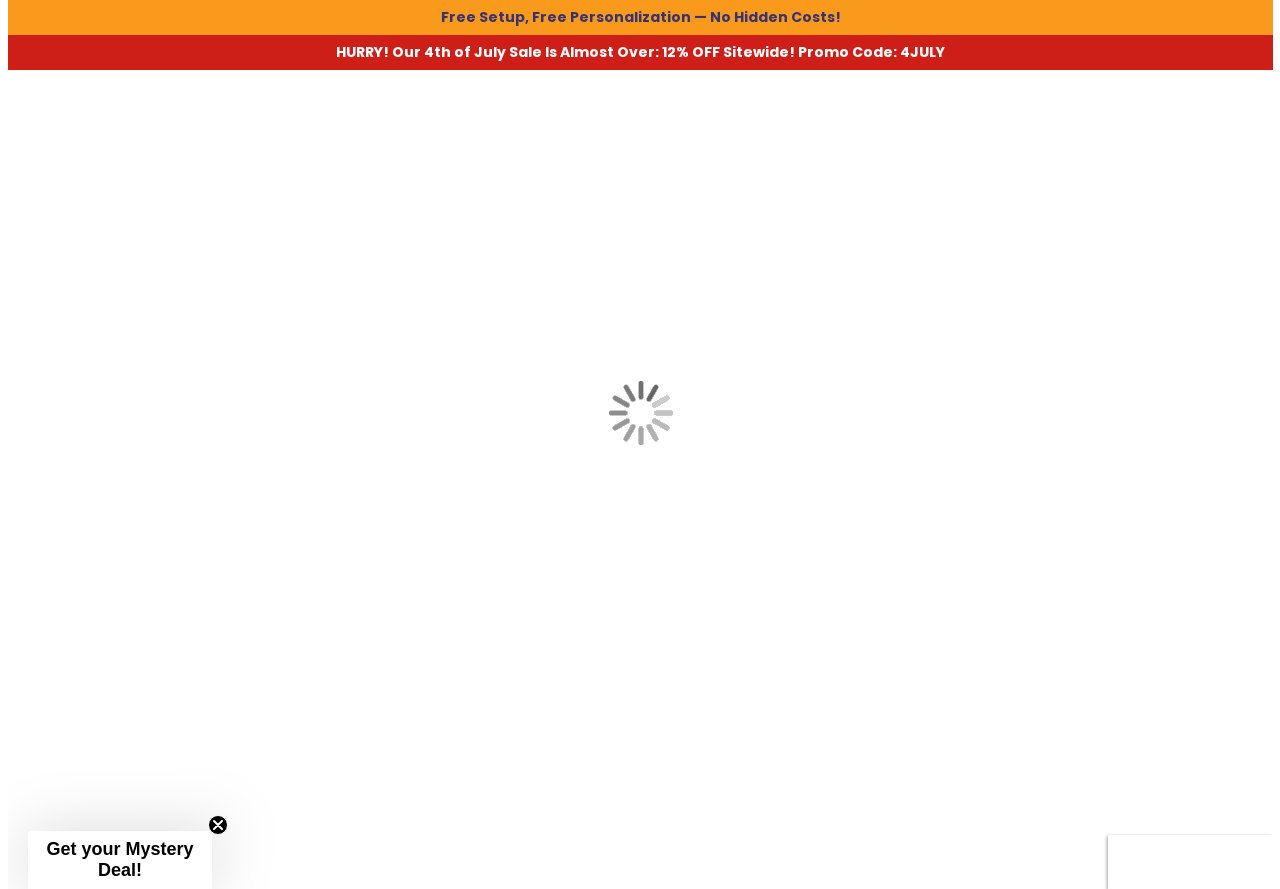 scroll, scrollTop: 0, scrollLeft: 0, axis: both 